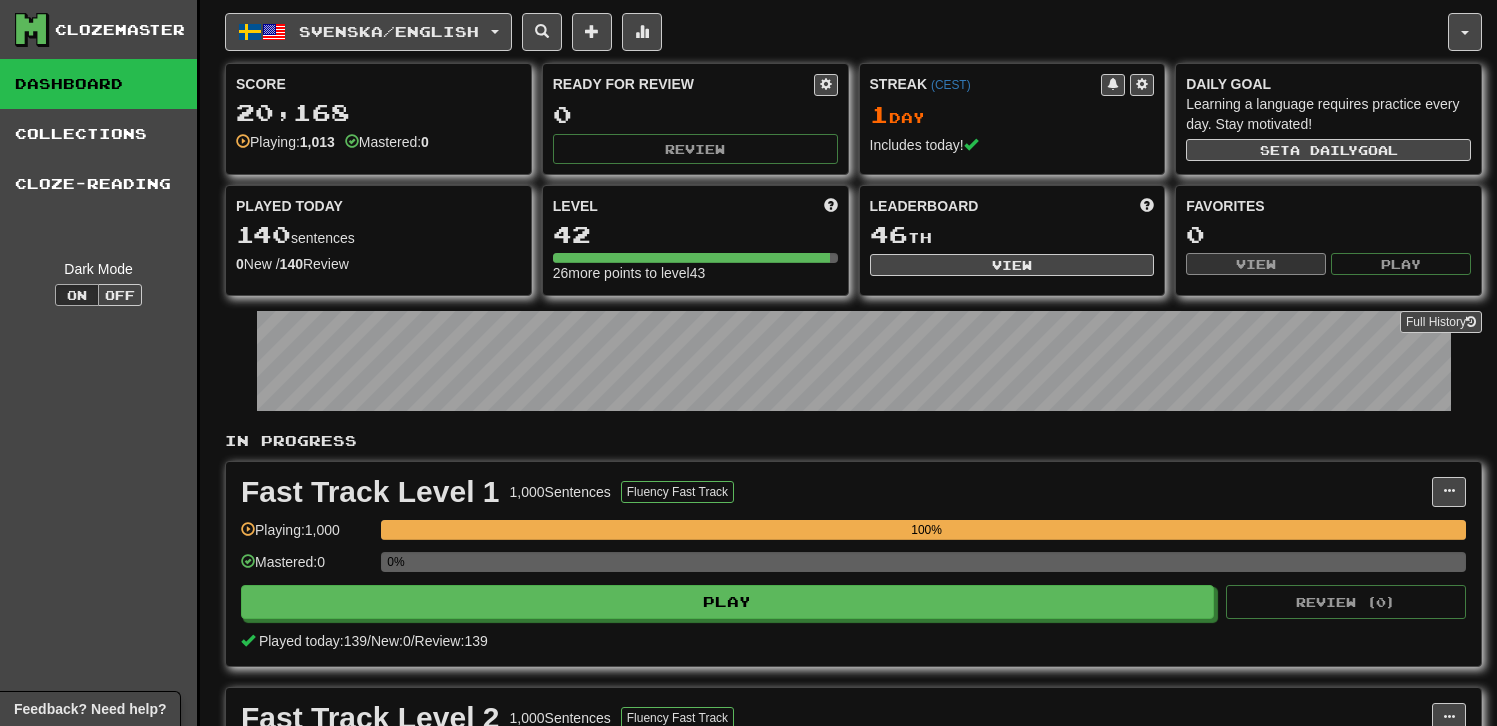 scroll, scrollTop: 0, scrollLeft: 0, axis: both 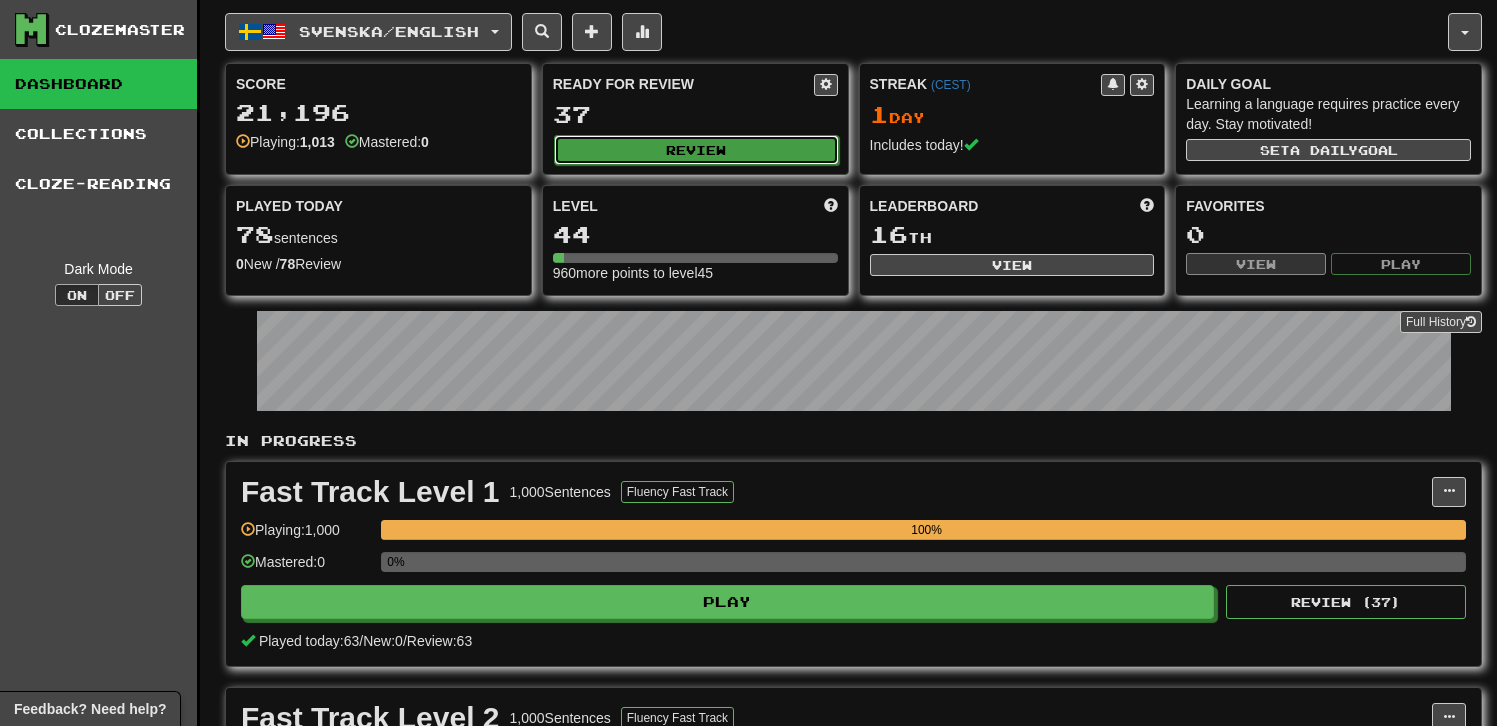 click on "Review" at bounding box center [696, 150] 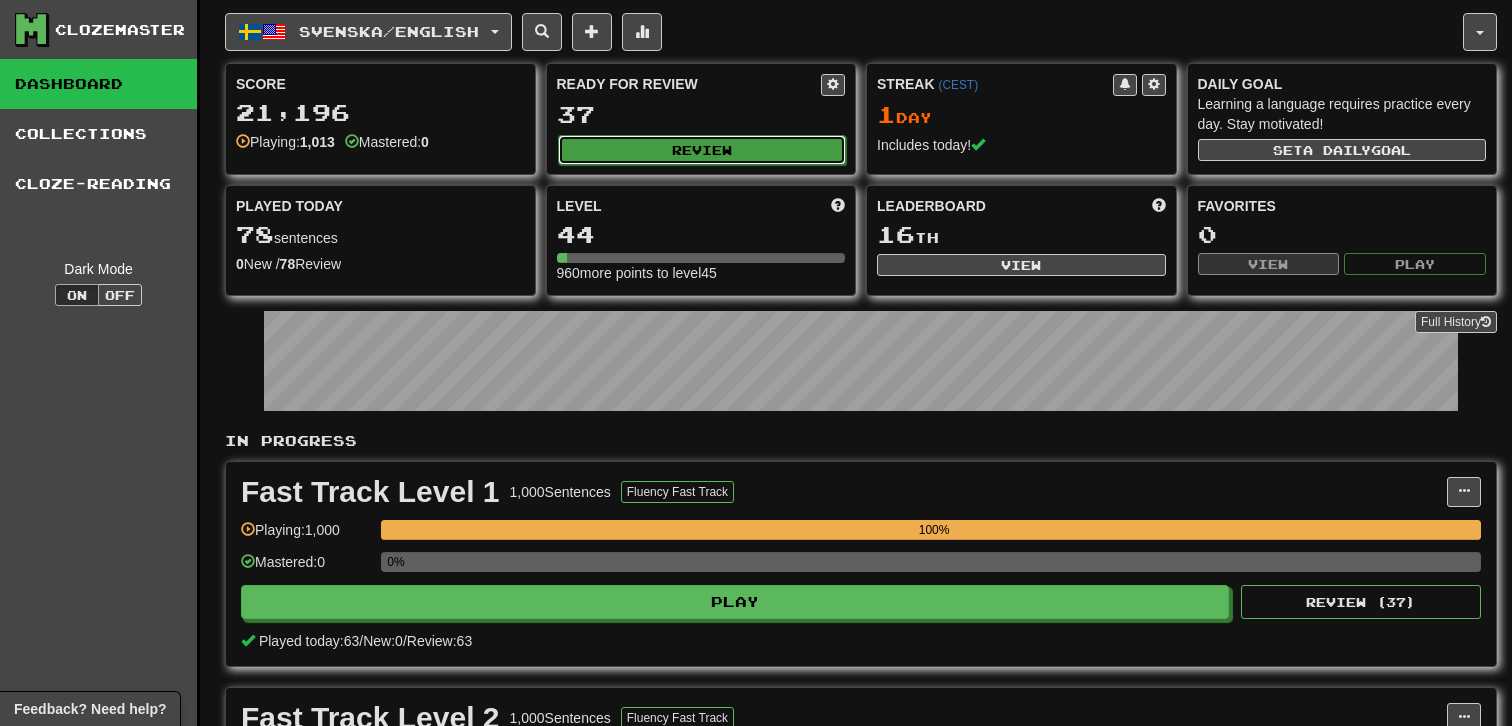 select on "**" 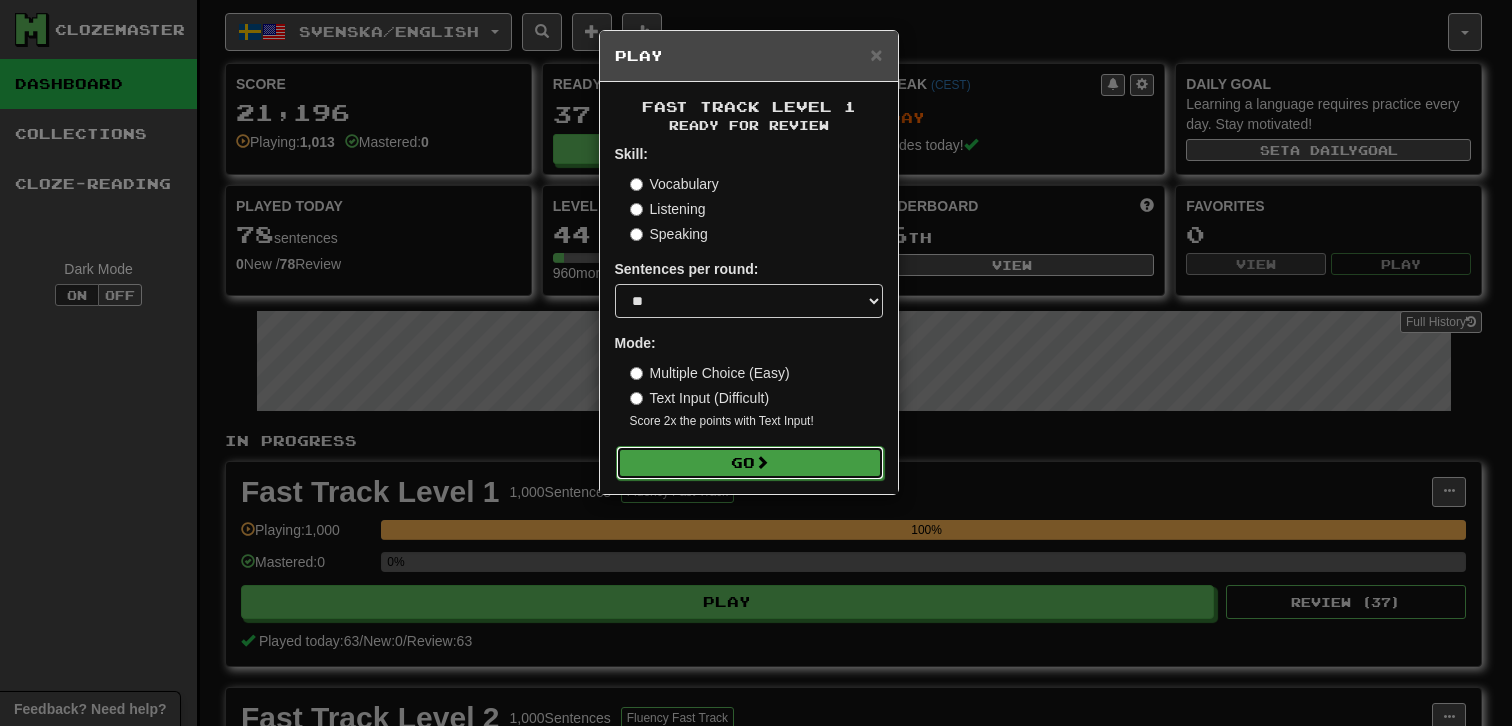 click at bounding box center (762, 462) 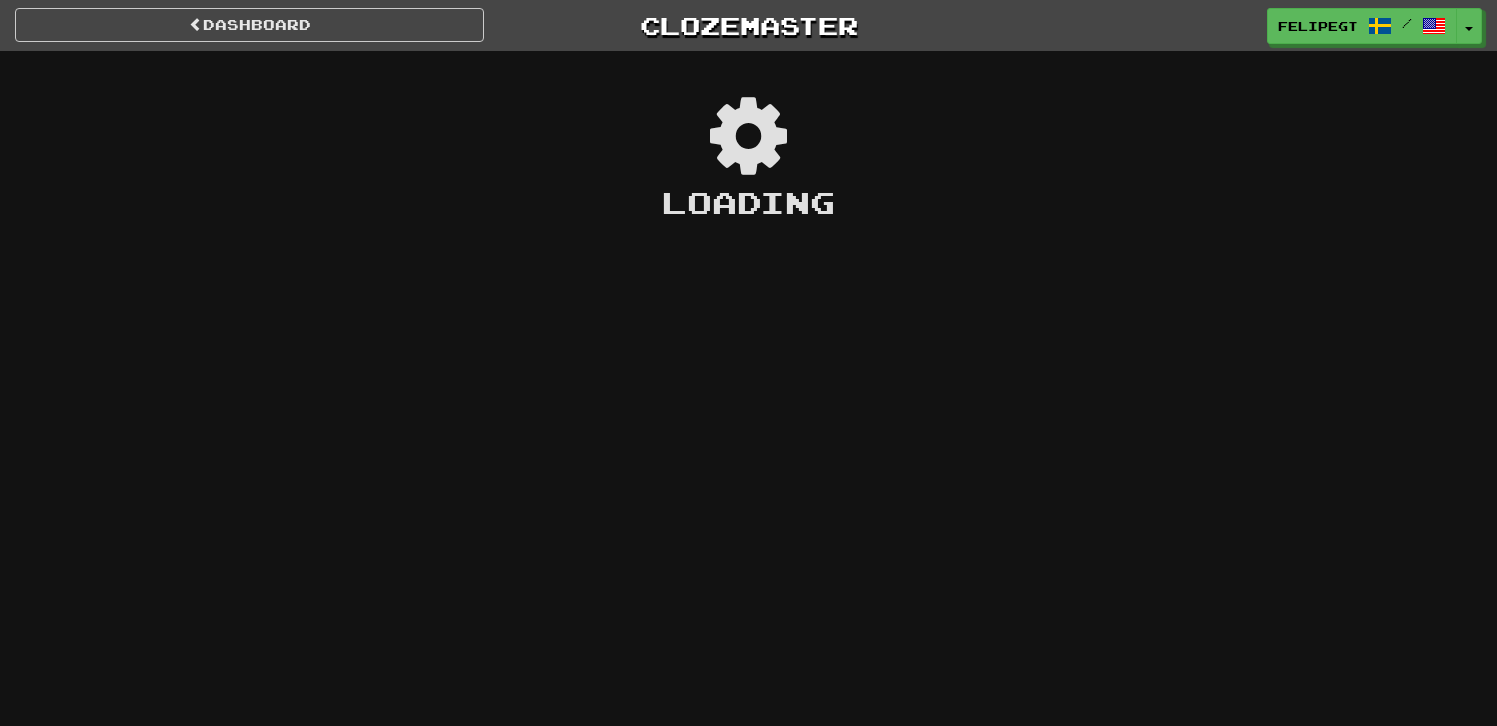 scroll, scrollTop: 0, scrollLeft: 0, axis: both 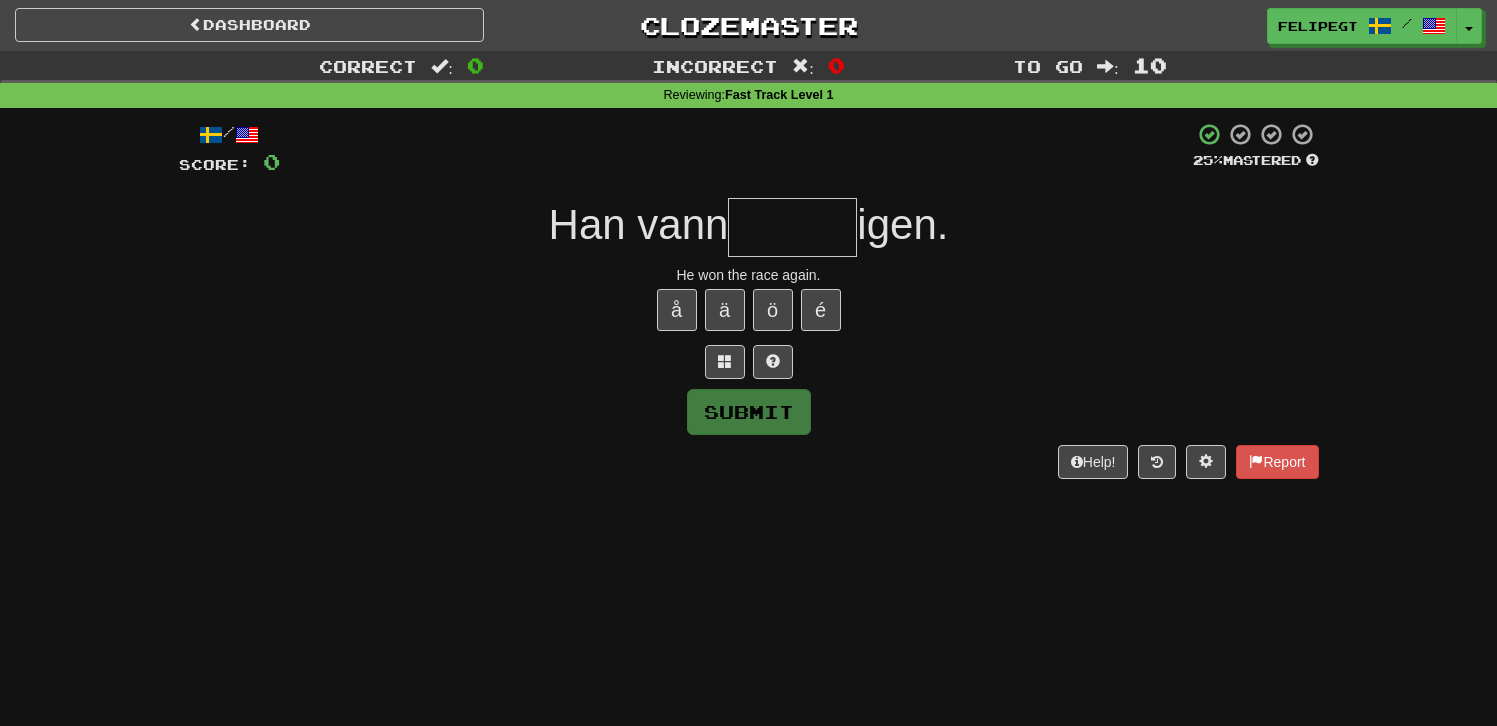 click at bounding box center [792, 227] 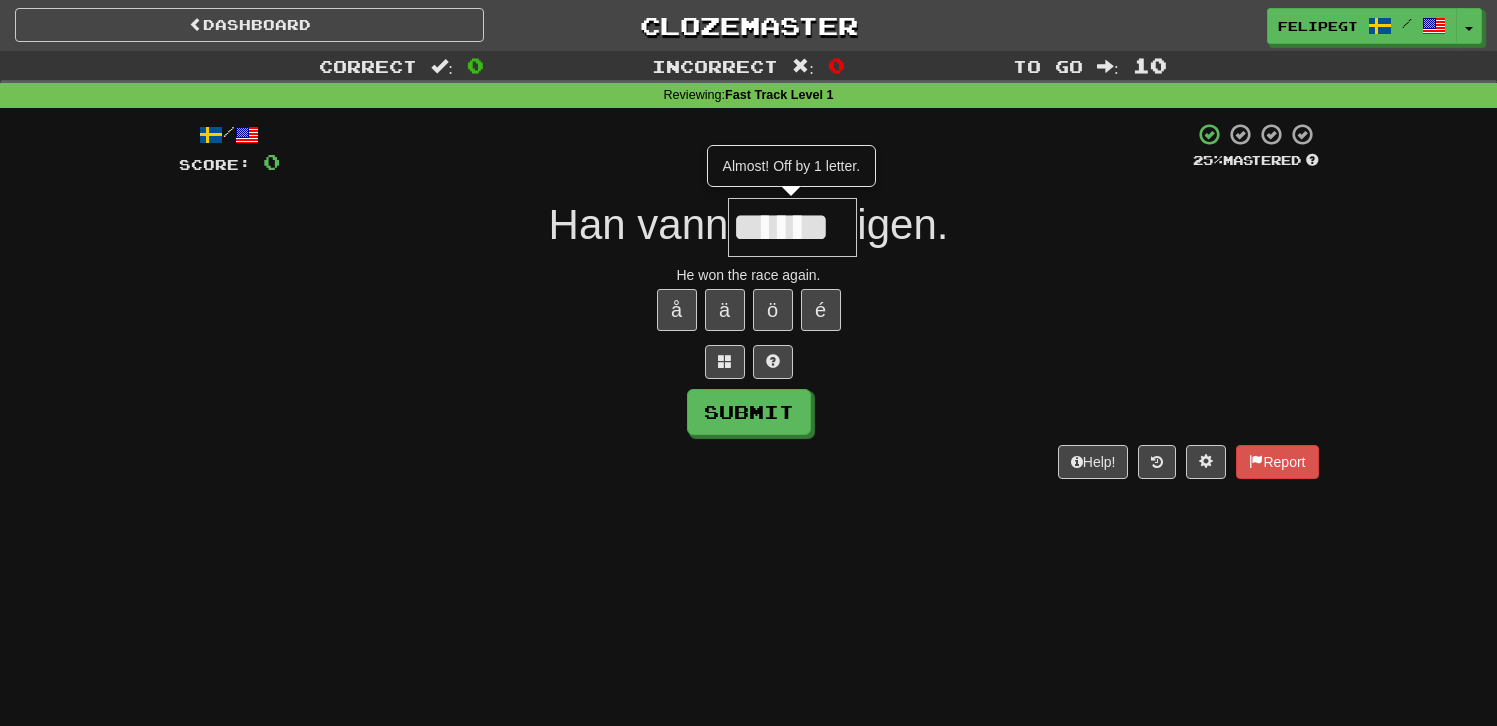 type on "******" 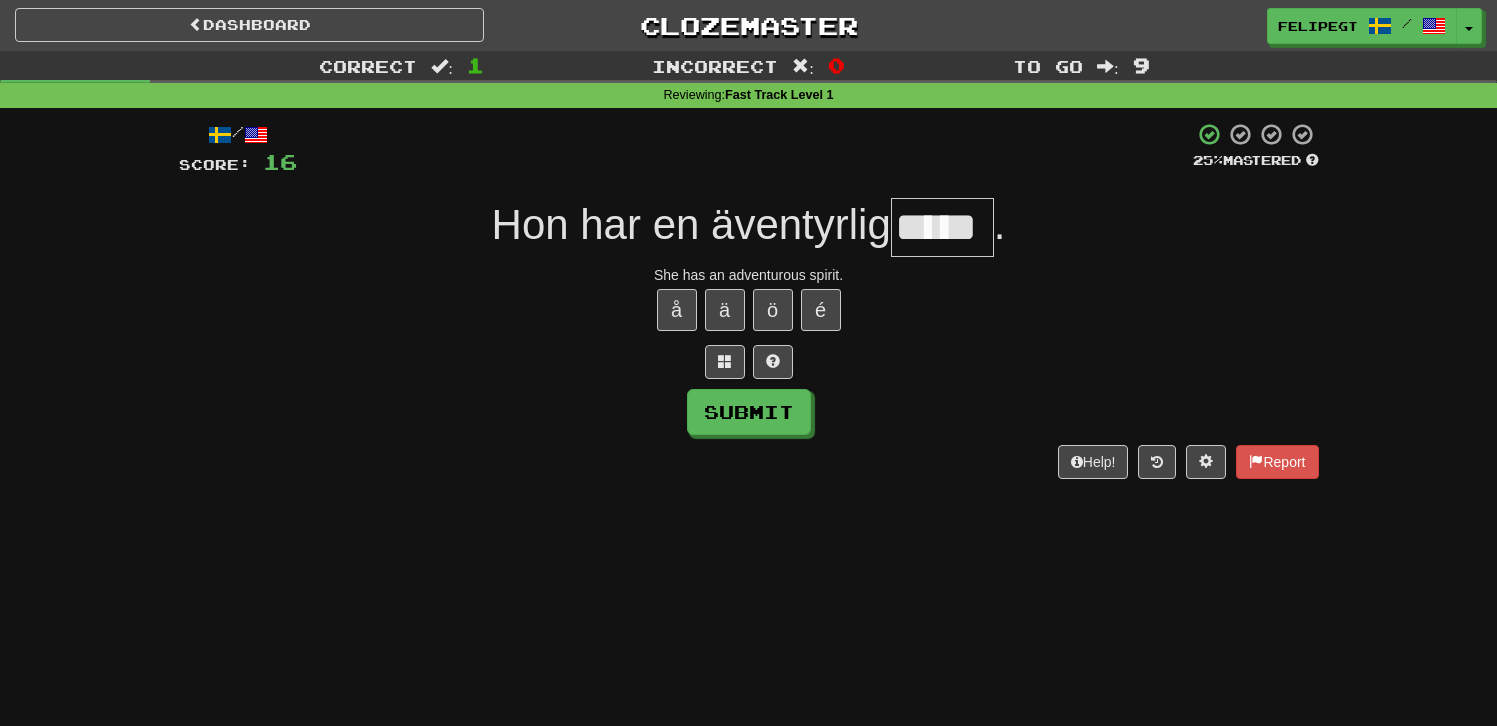 type on "****" 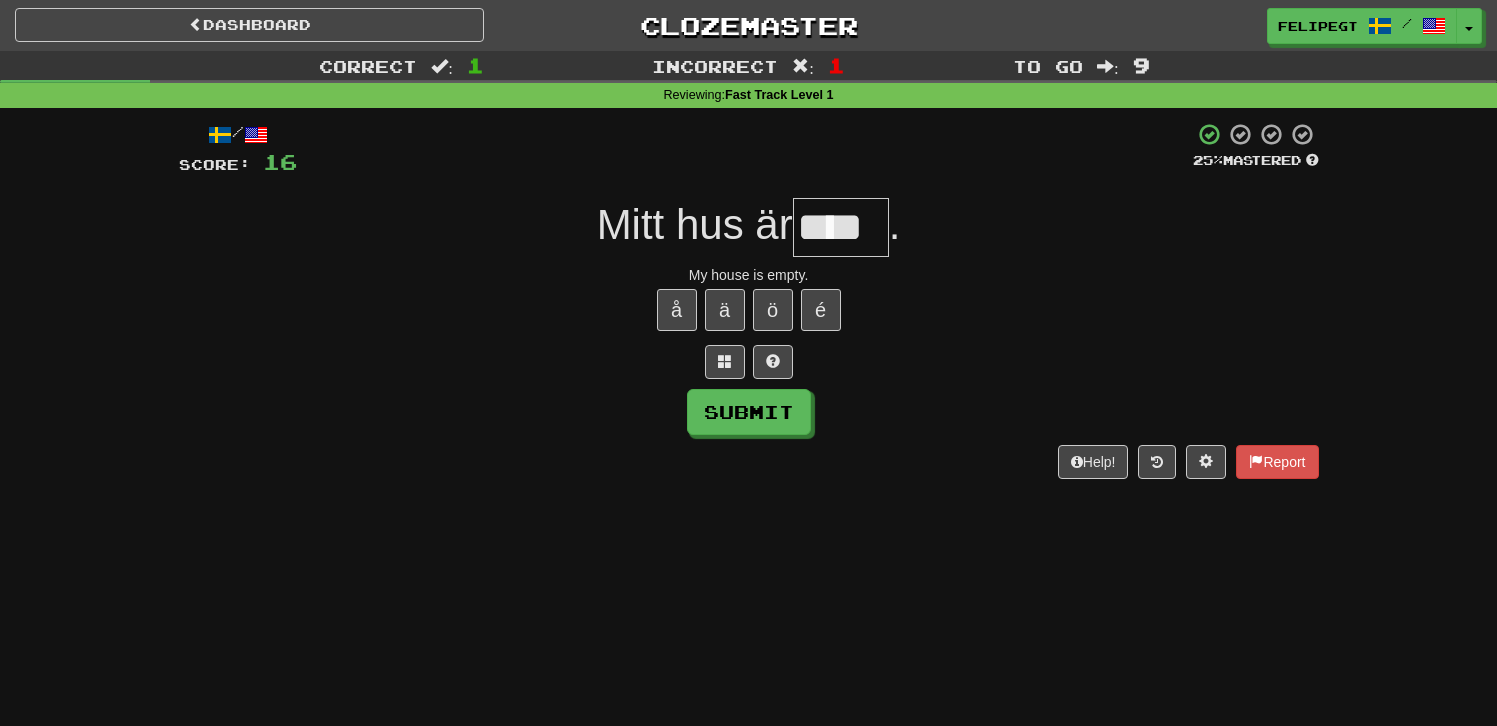 type on "****" 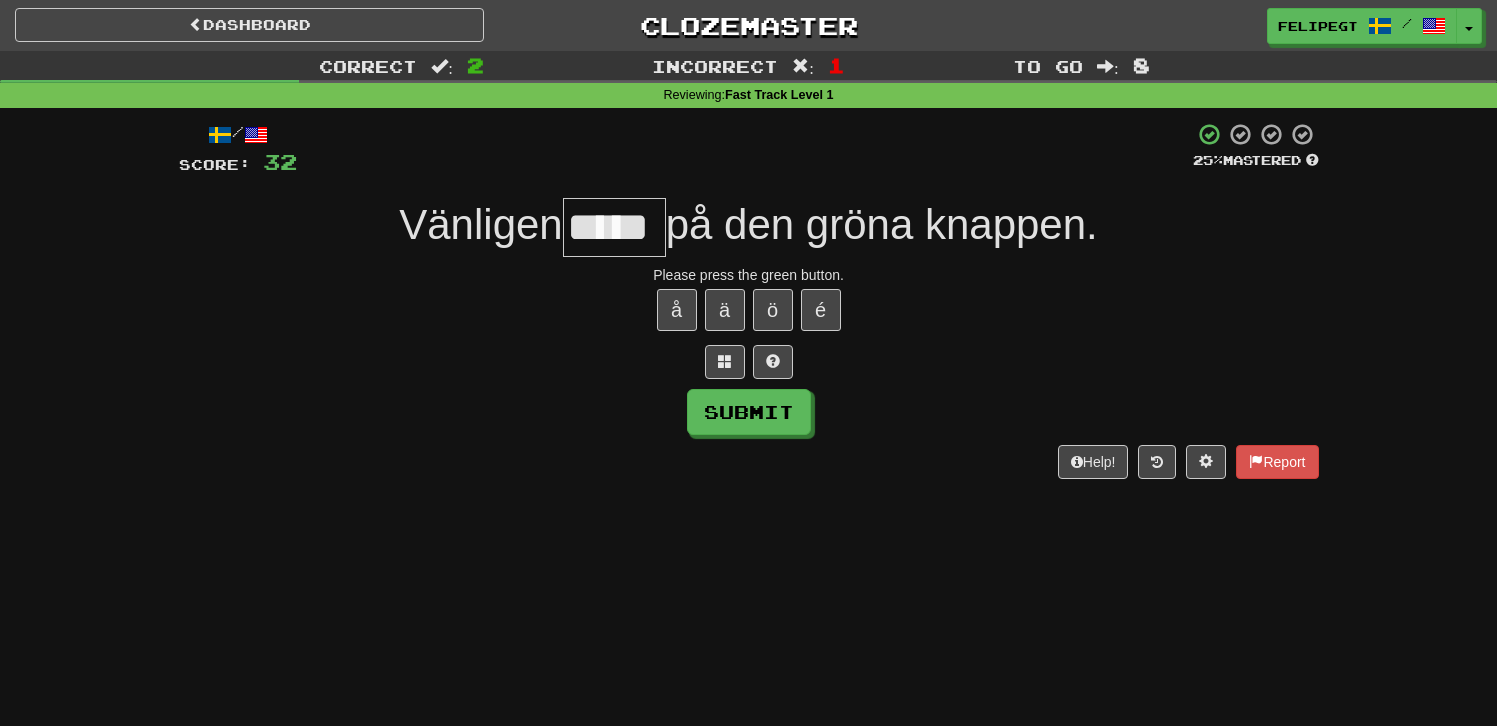 scroll, scrollTop: 0, scrollLeft: 0, axis: both 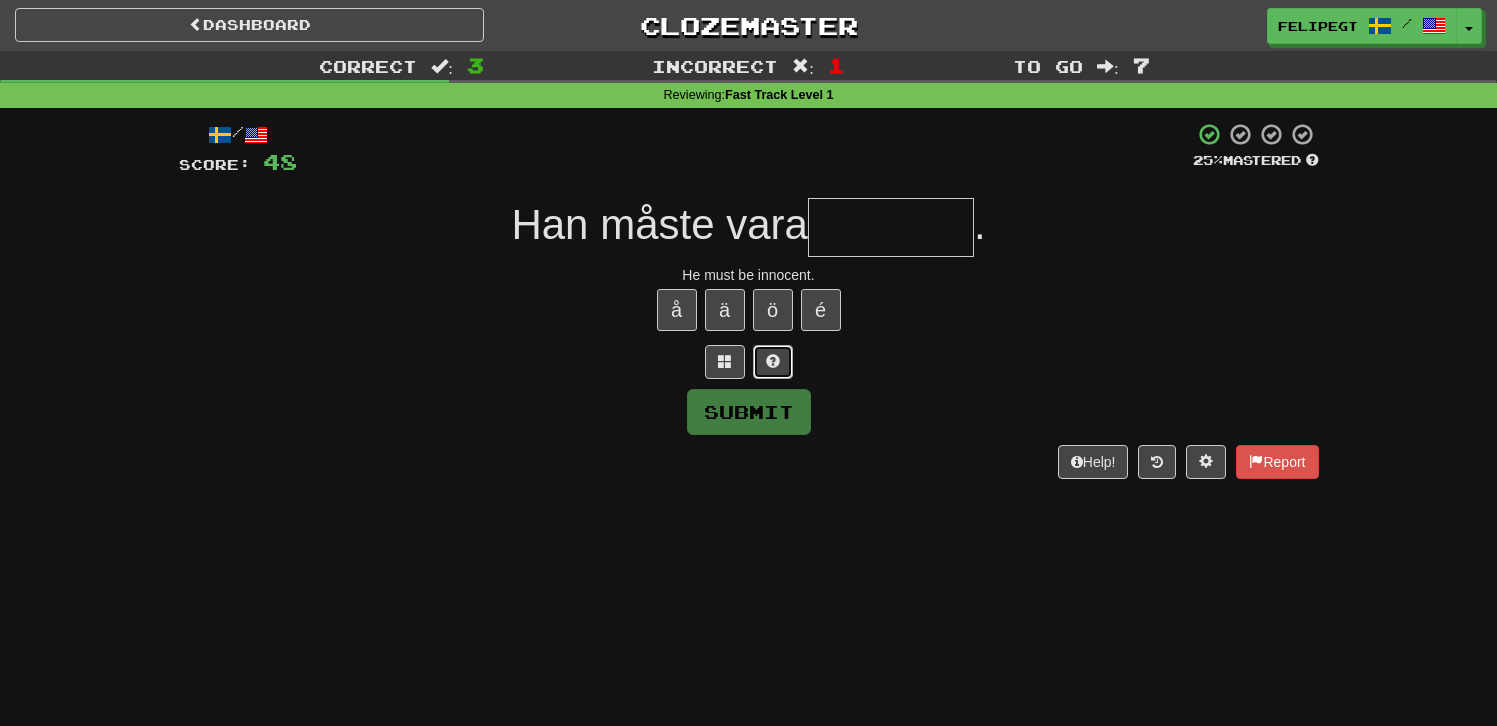 click at bounding box center (773, 361) 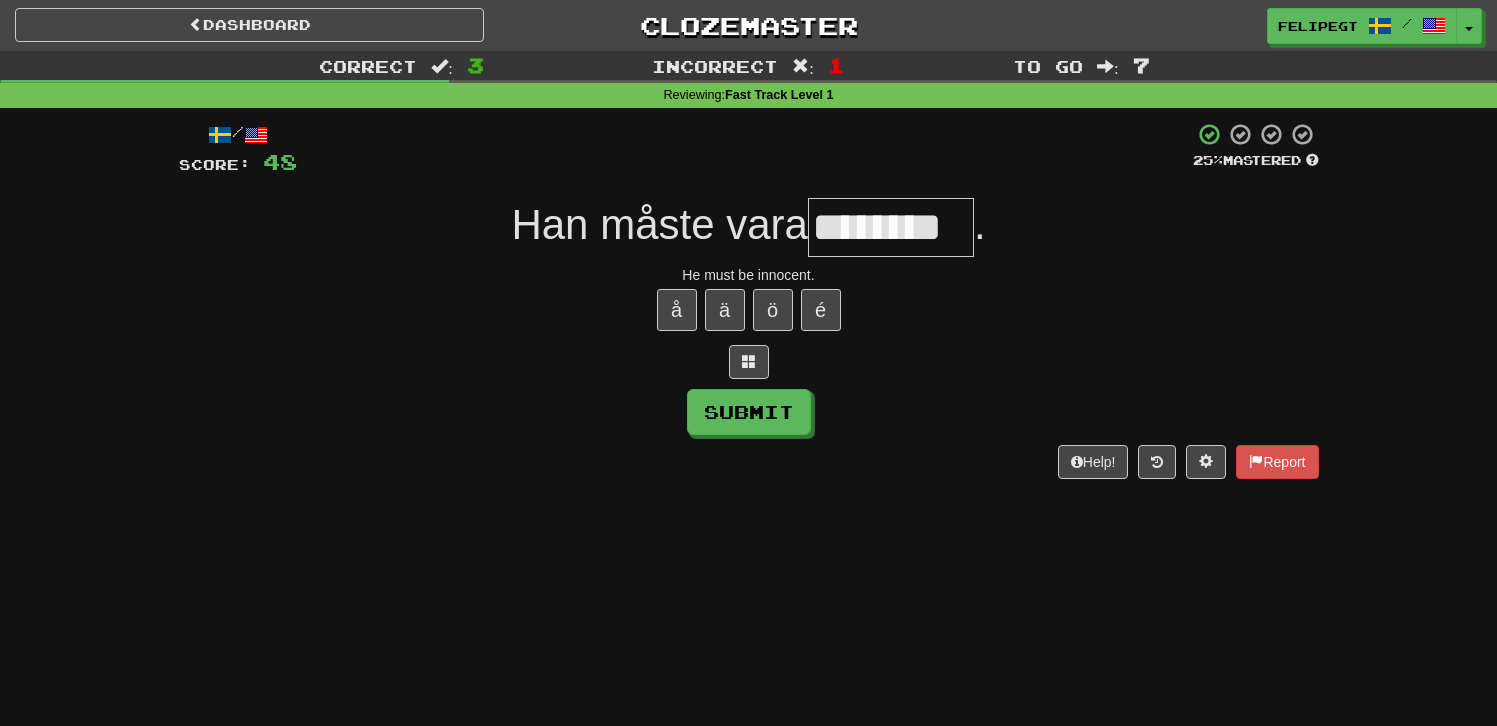 type on "********" 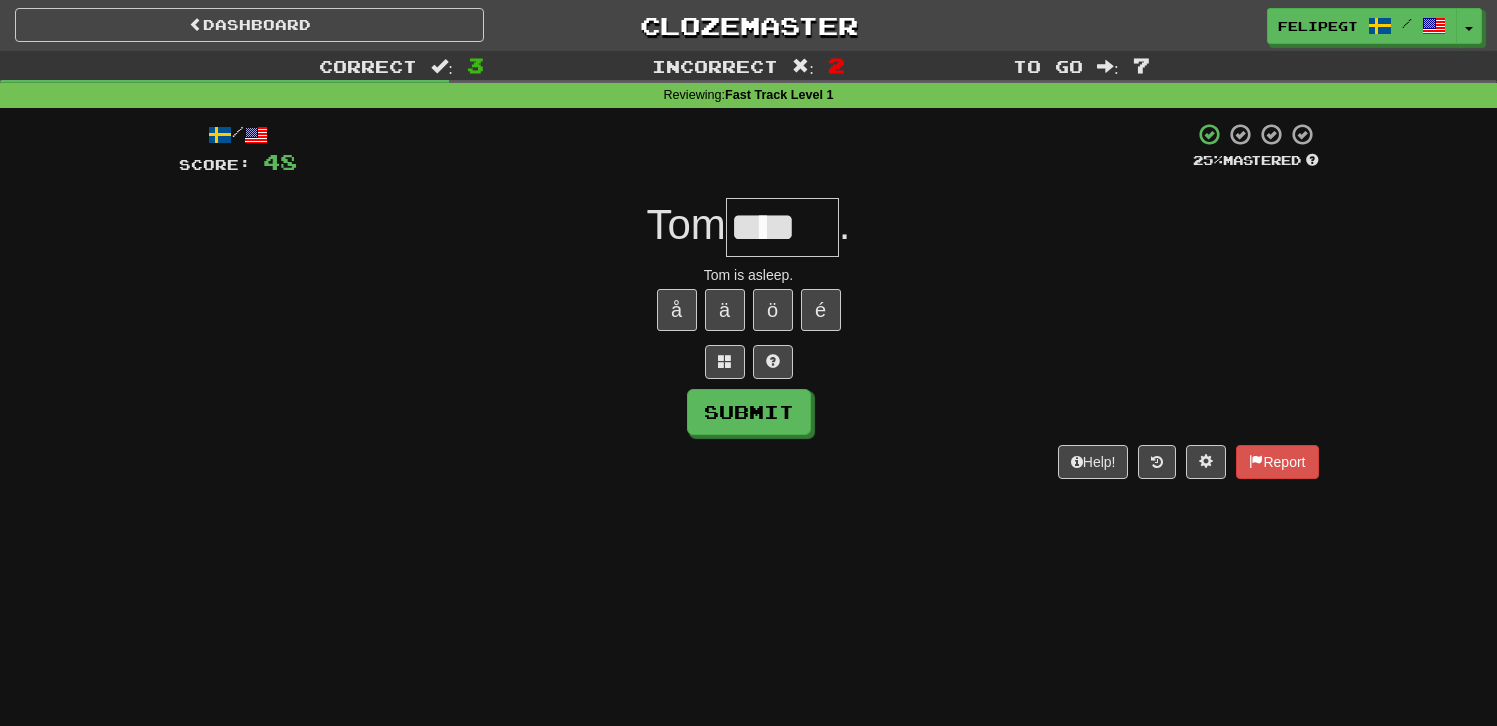 scroll, scrollTop: 0, scrollLeft: 0, axis: both 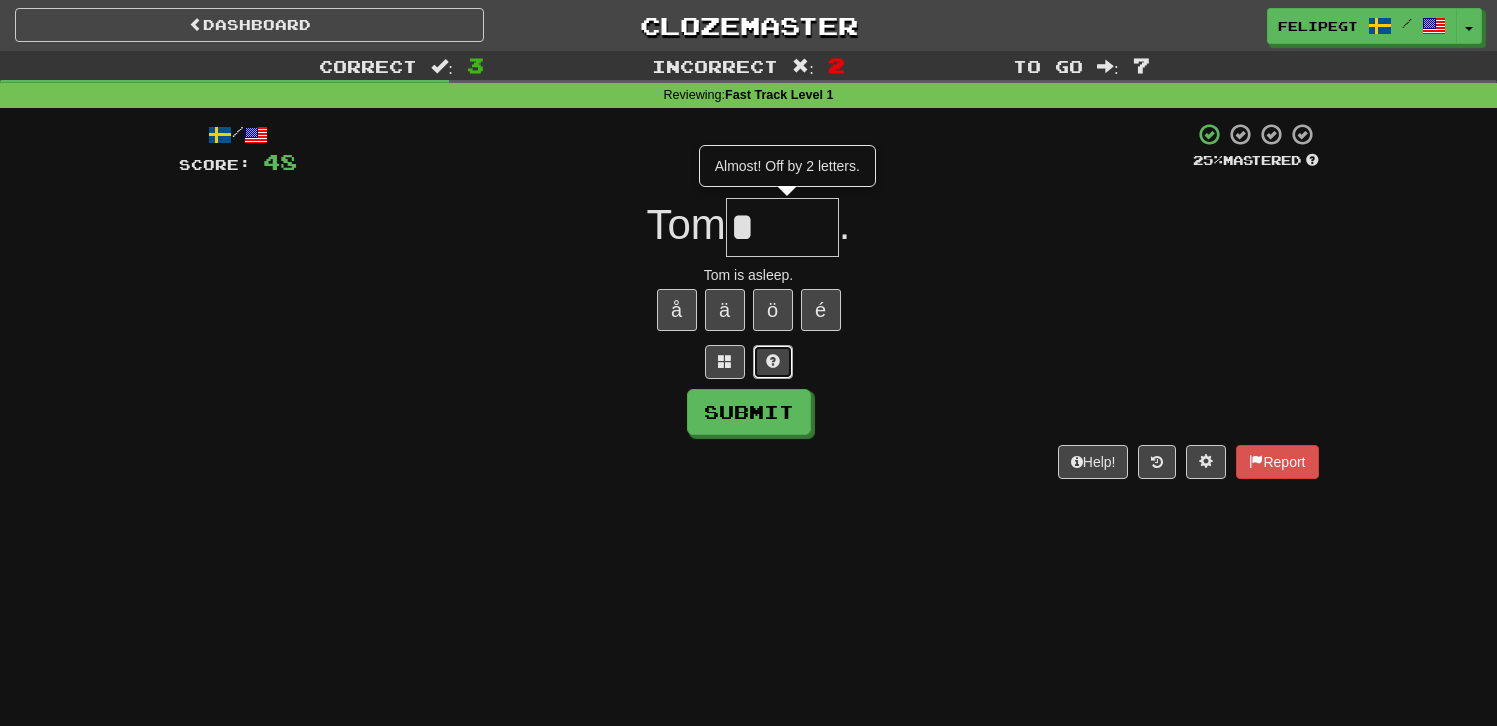 click at bounding box center [773, 362] 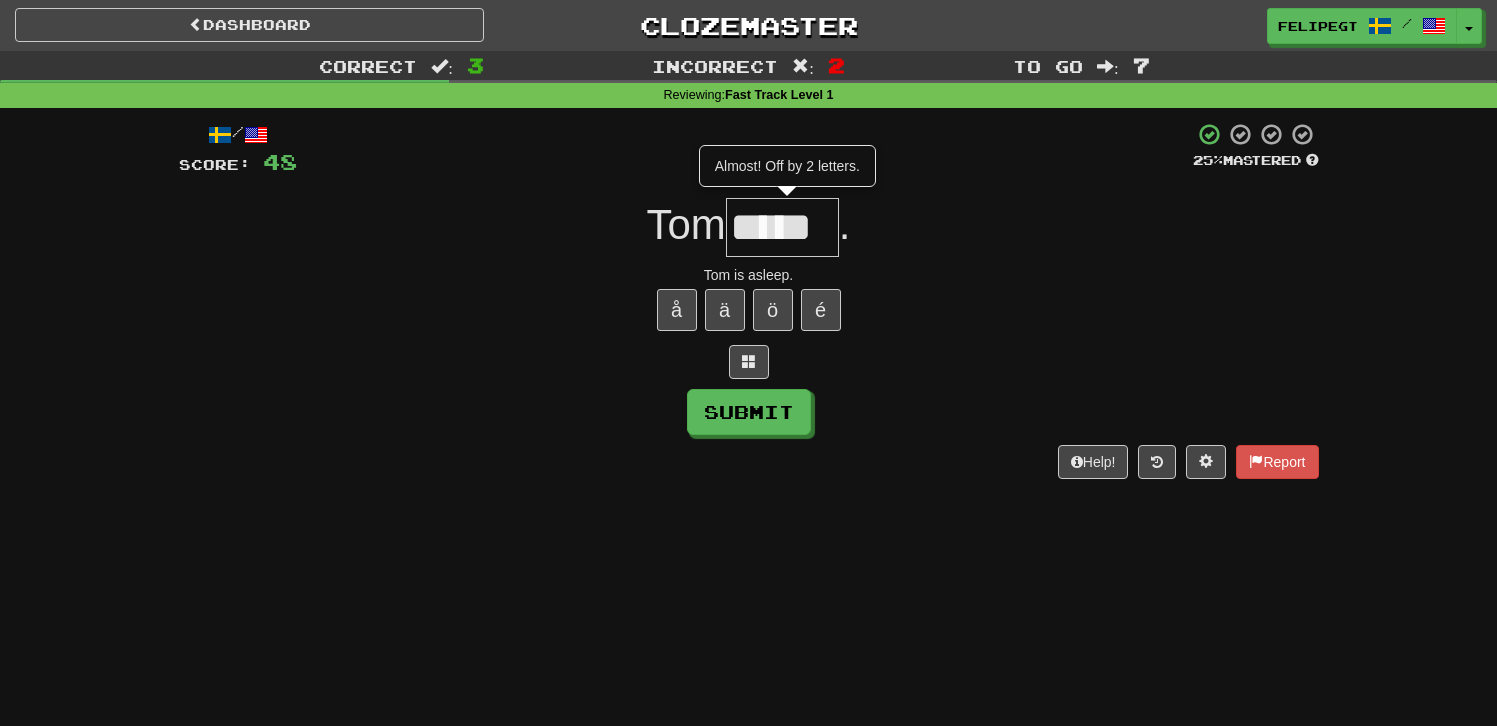 type on "*****" 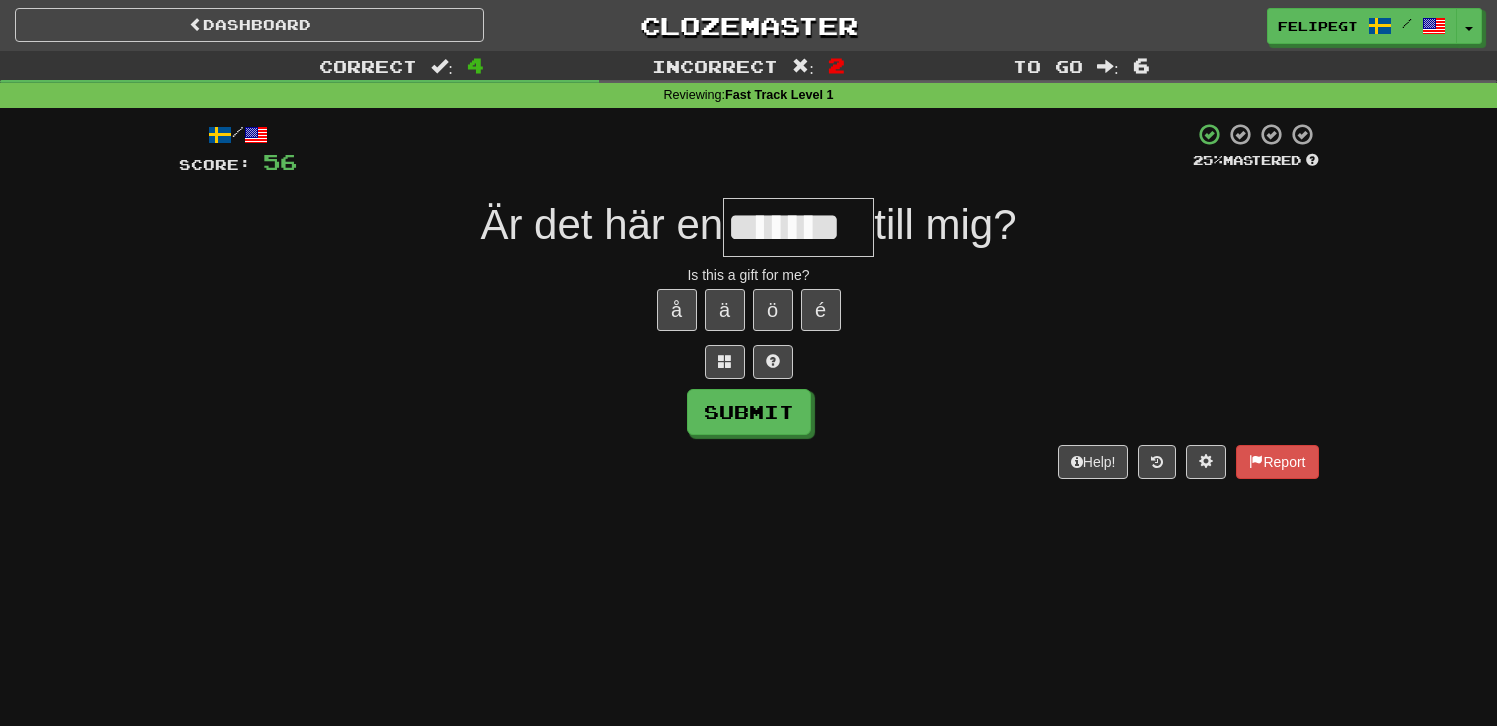 type on "*******" 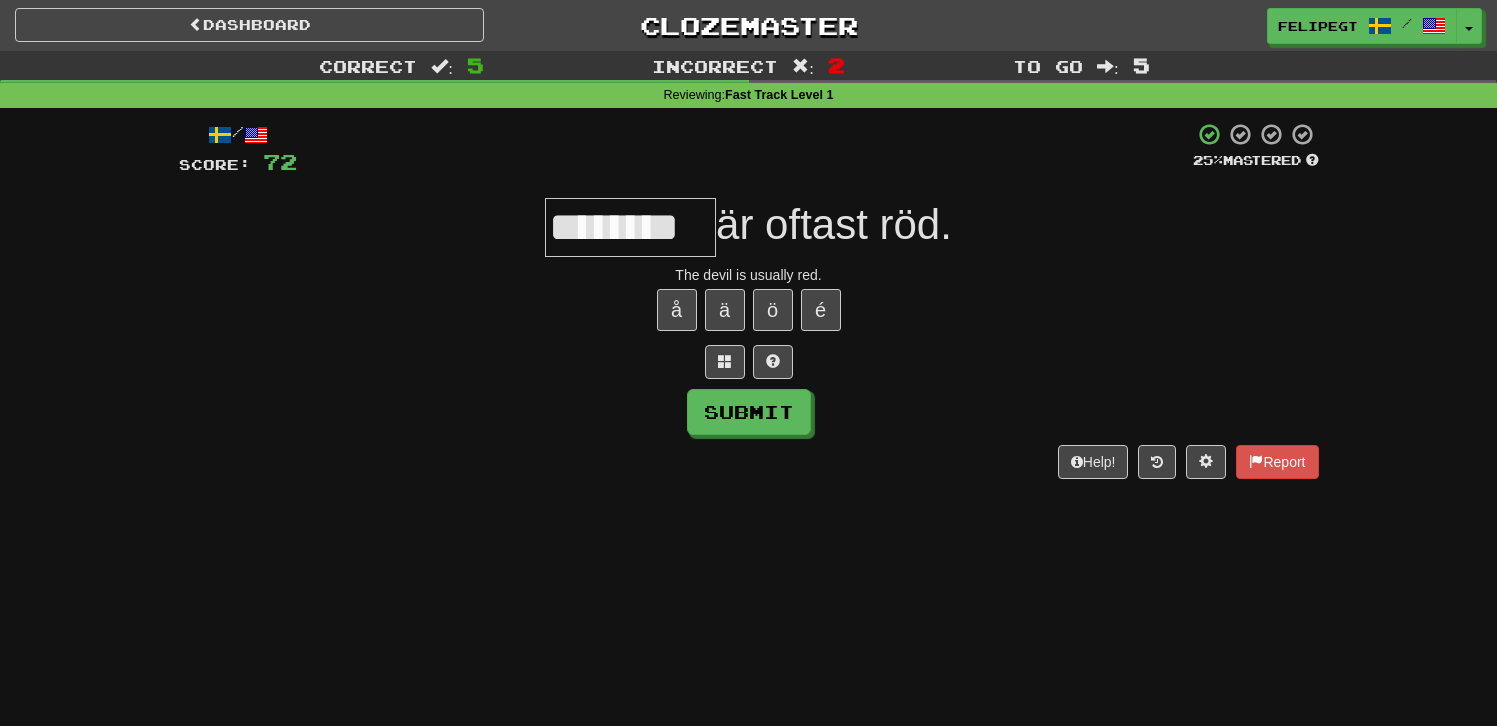 scroll, scrollTop: 0, scrollLeft: 0, axis: both 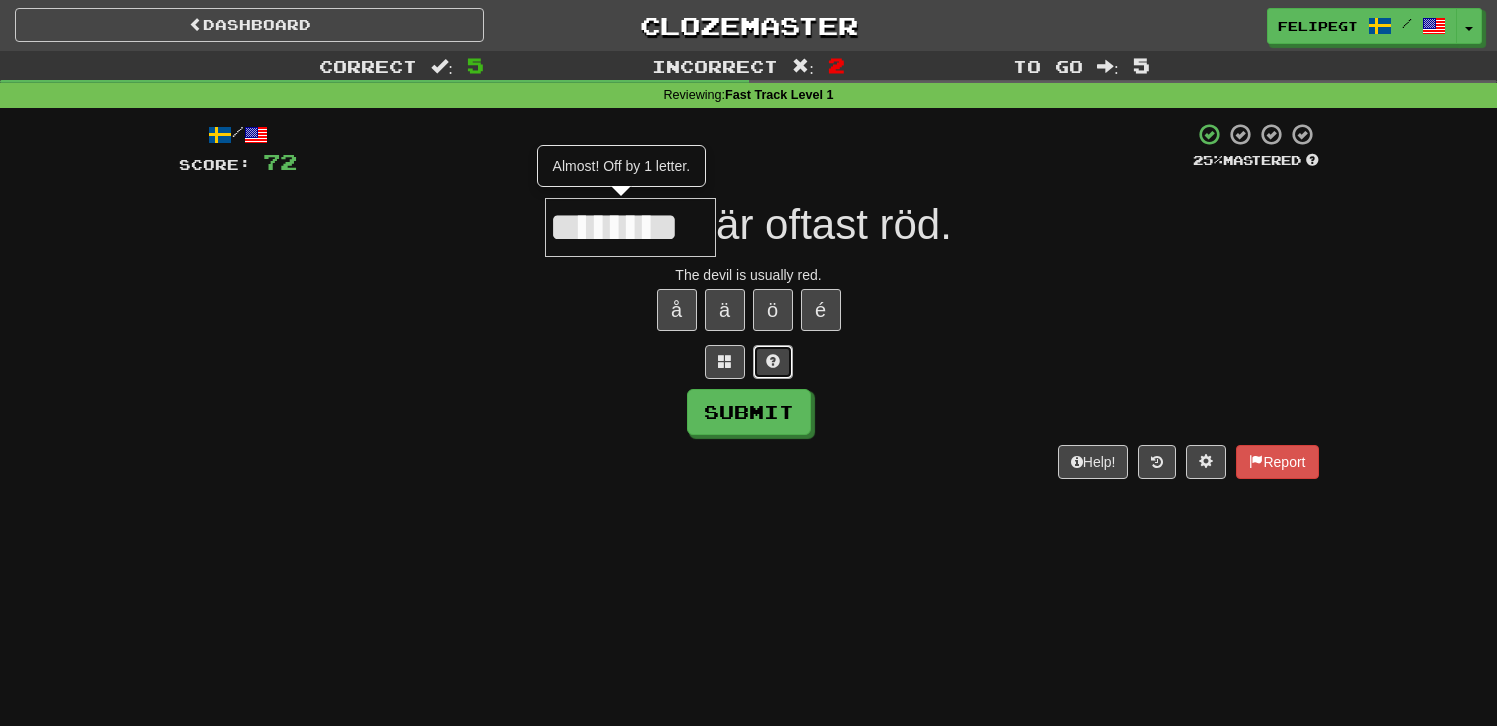 click at bounding box center (773, 361) 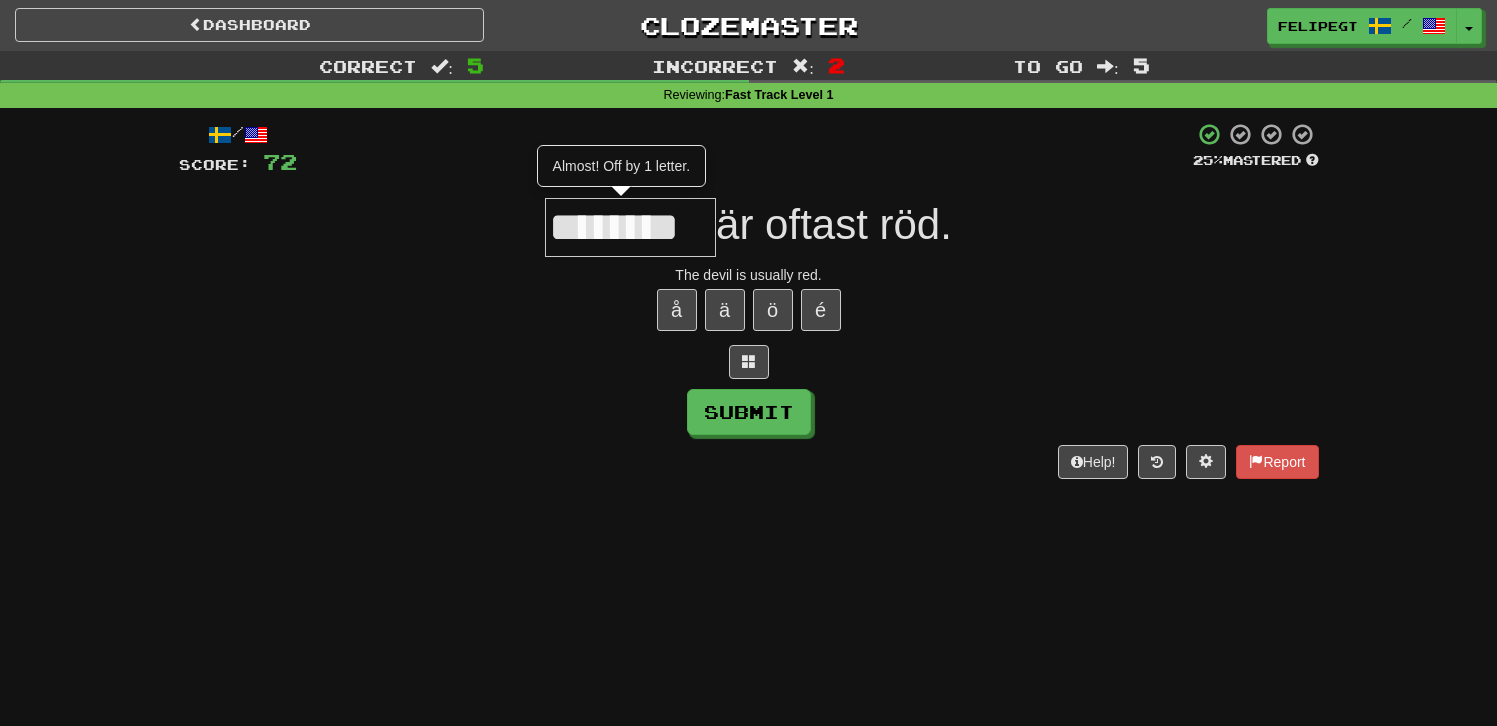 type on "********" 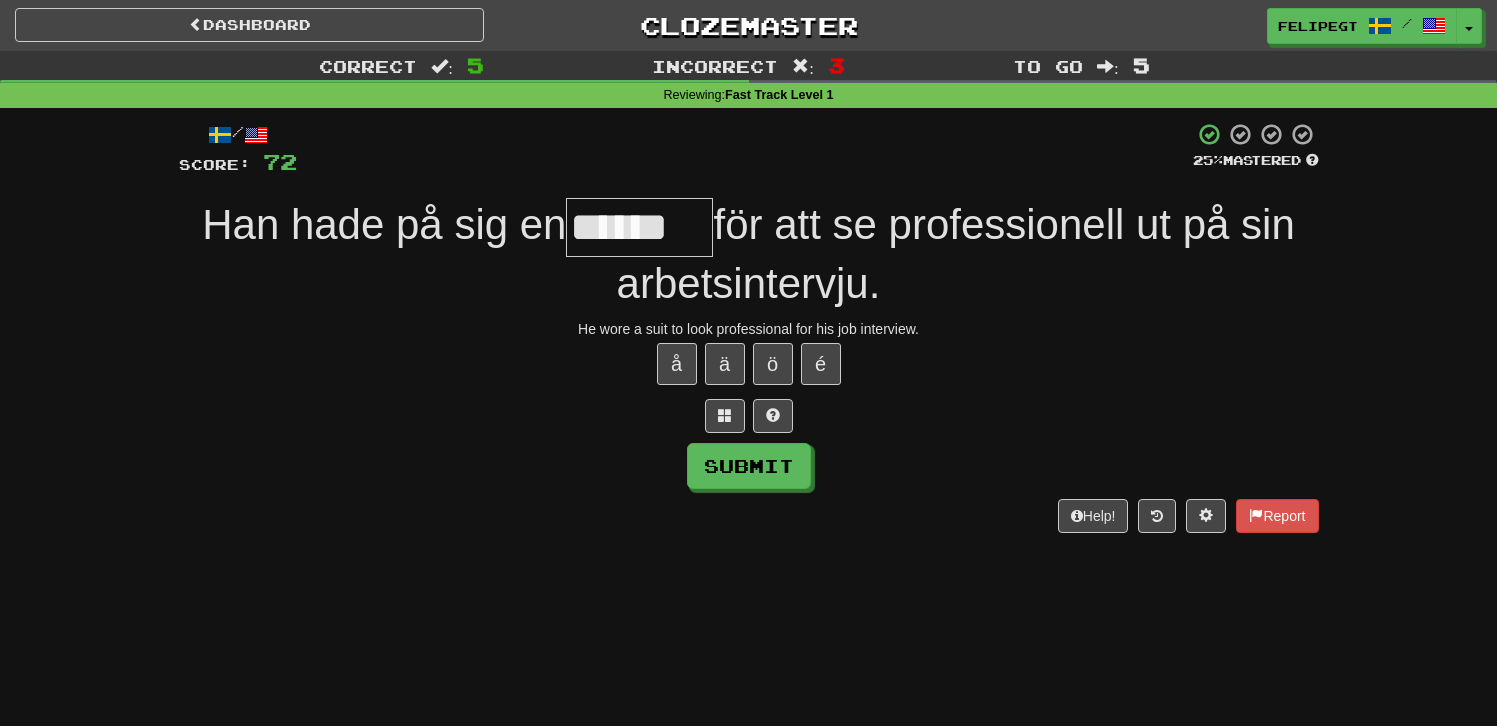 type on "******" 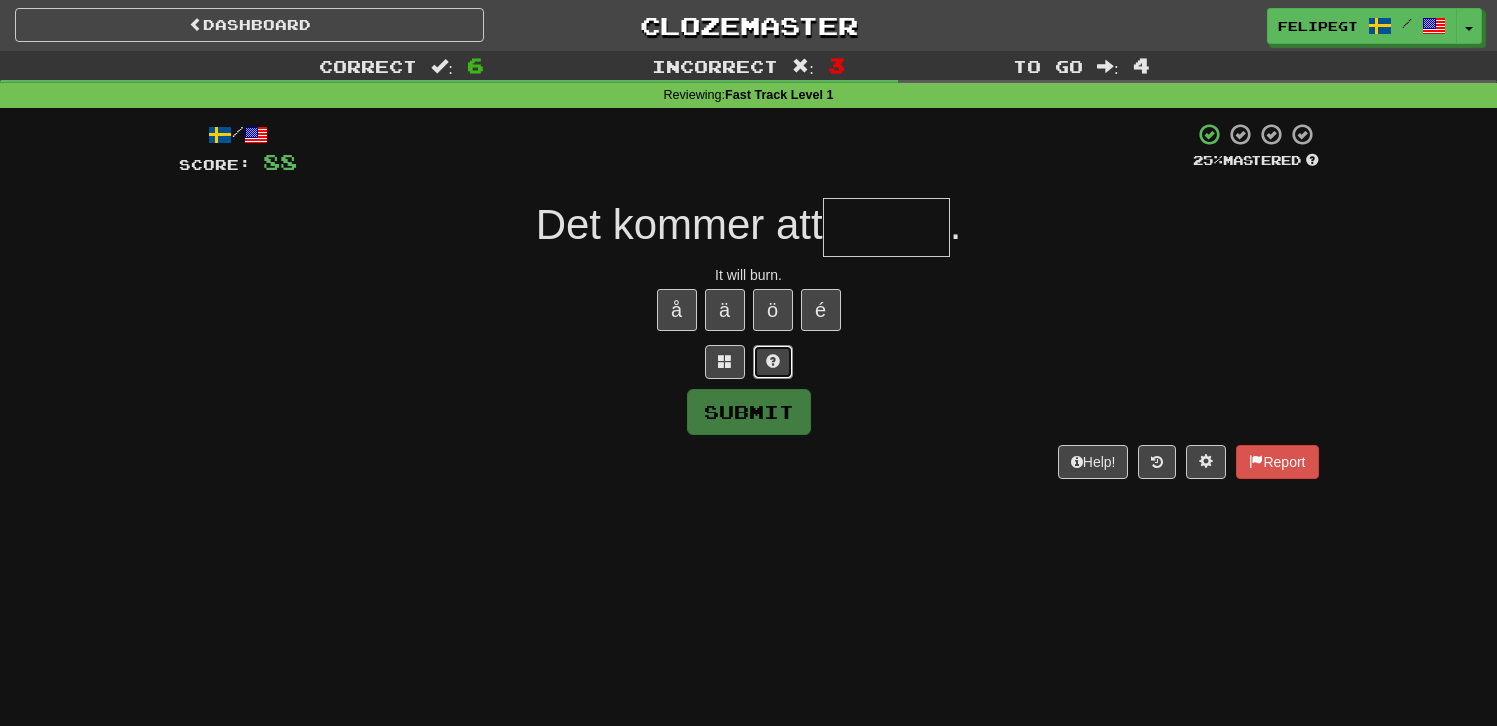 drag, startPoint x: 762, startPoint y: 360, endPoint x: 782, endPoint y: 358, distance: 20.09975 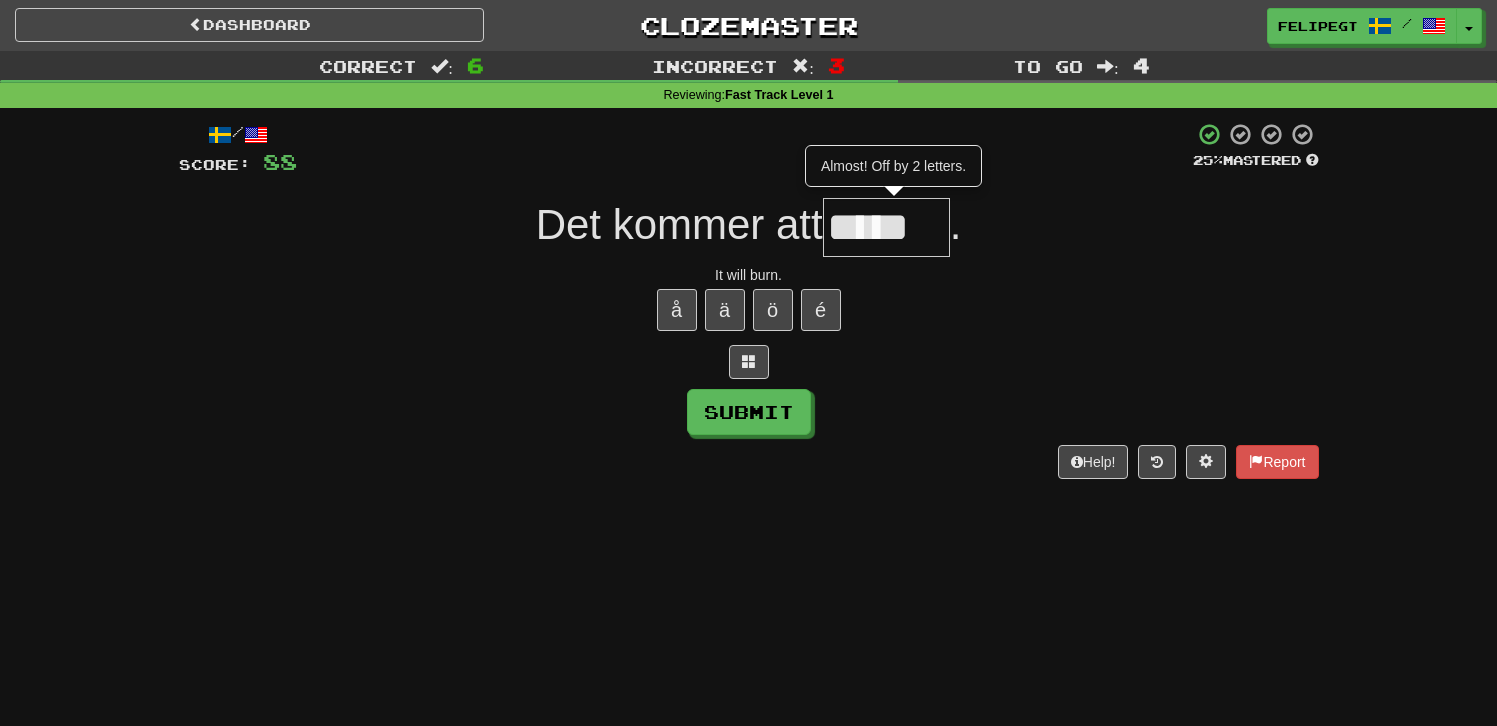scroll, scrollTop: 0, scrollLeft: 0, axis: both 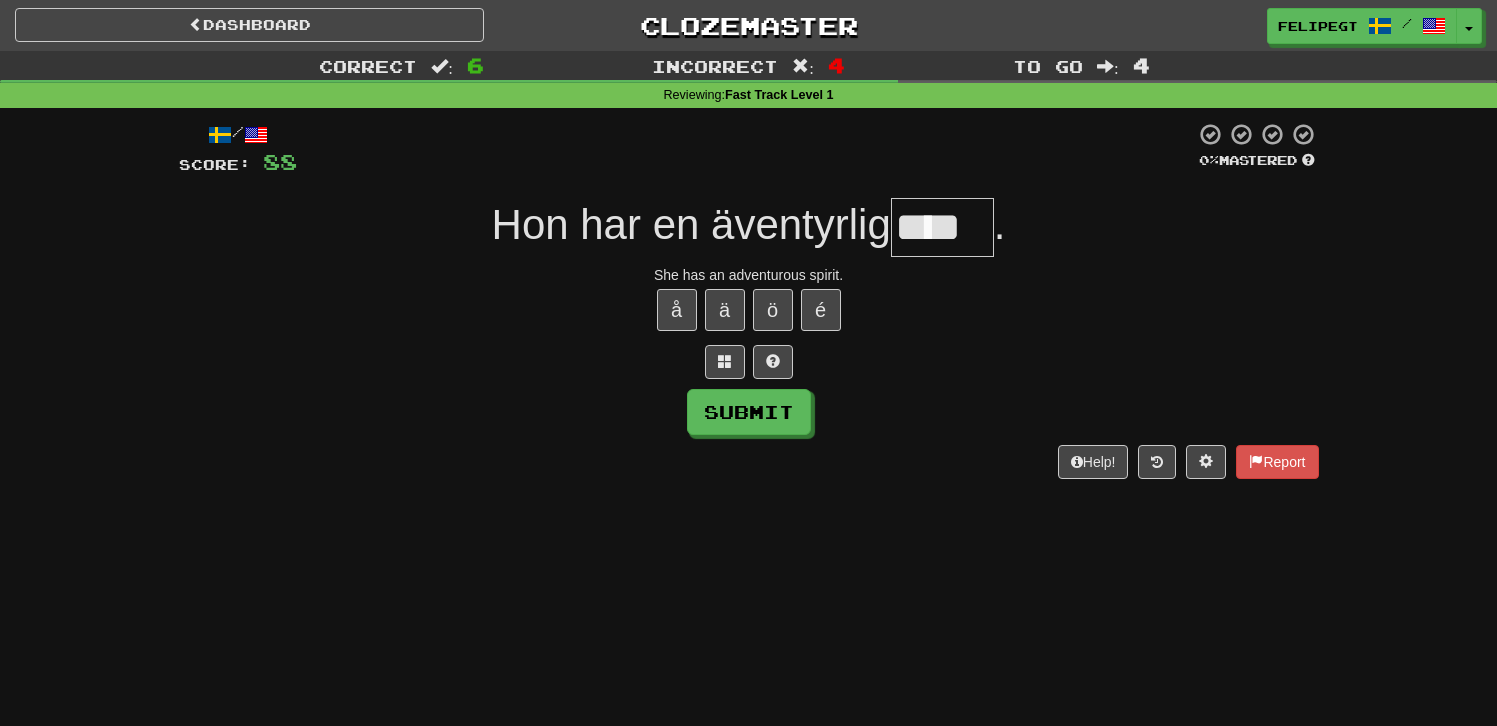 type on "****" 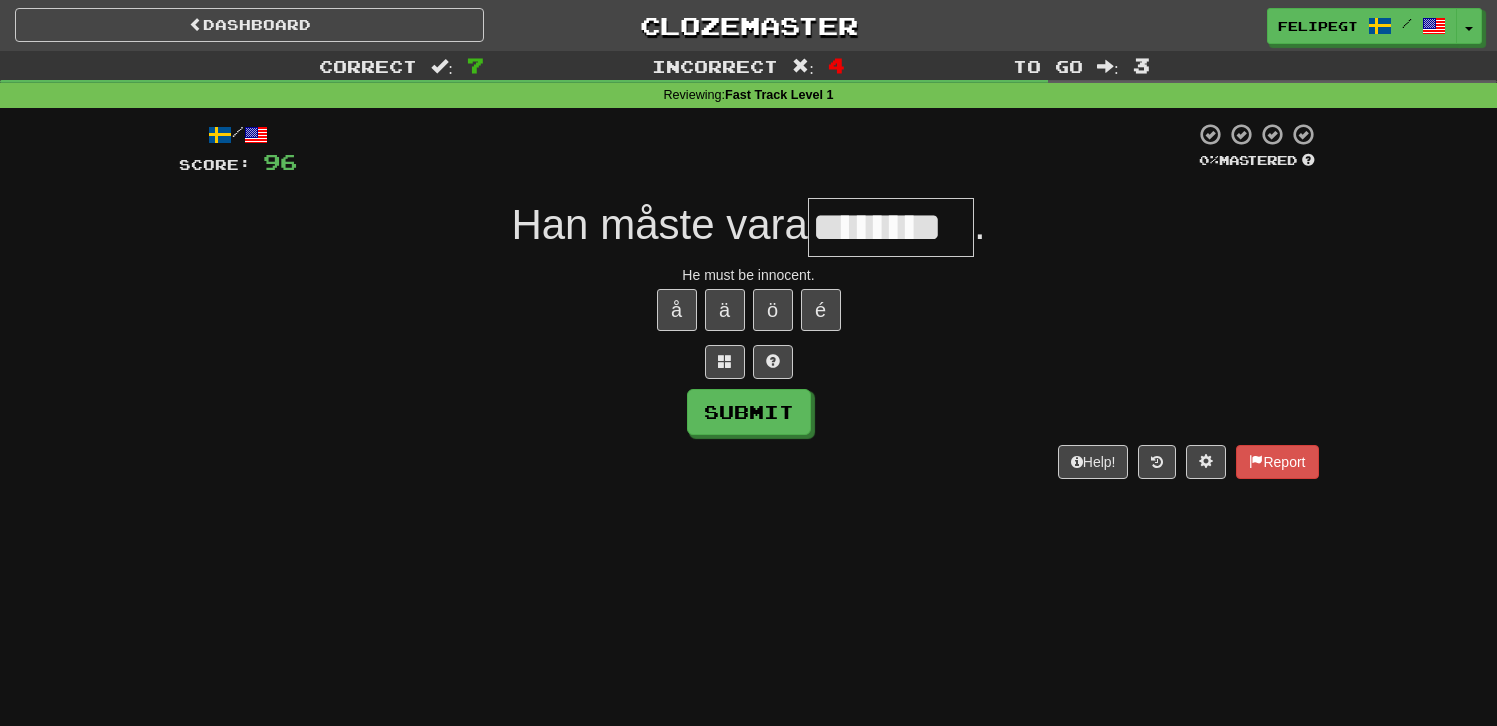 type on "********" 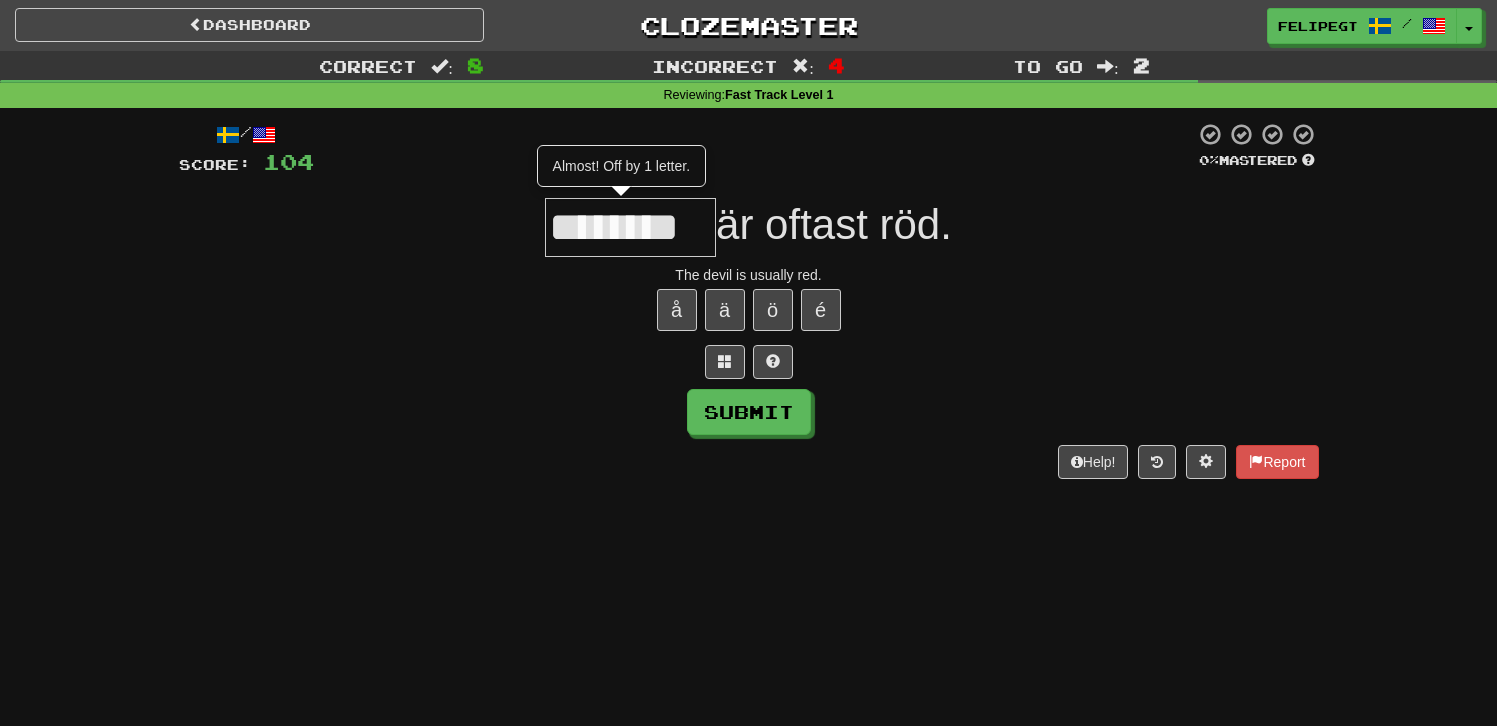 type on "********" 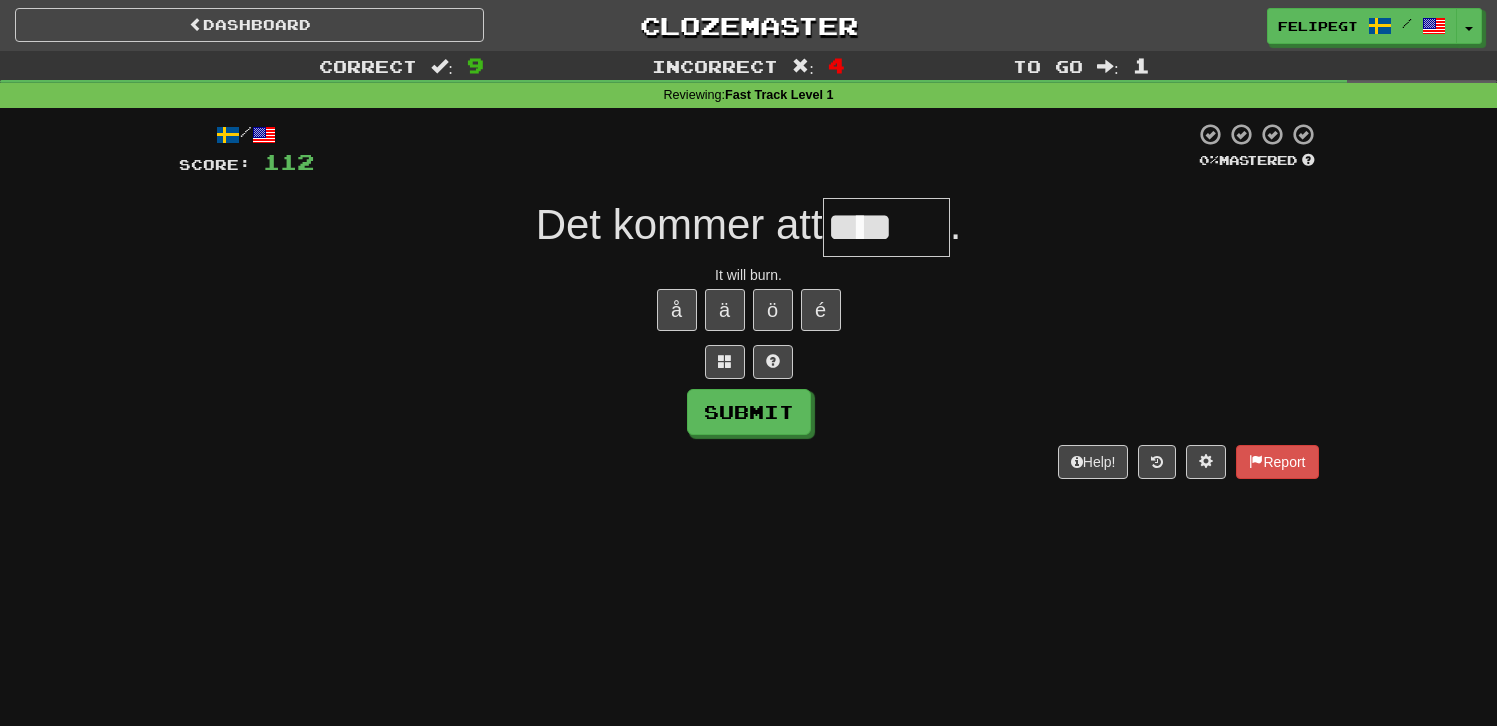 scroll, scrollTop: 0, scrollLeft: 0, axis: both 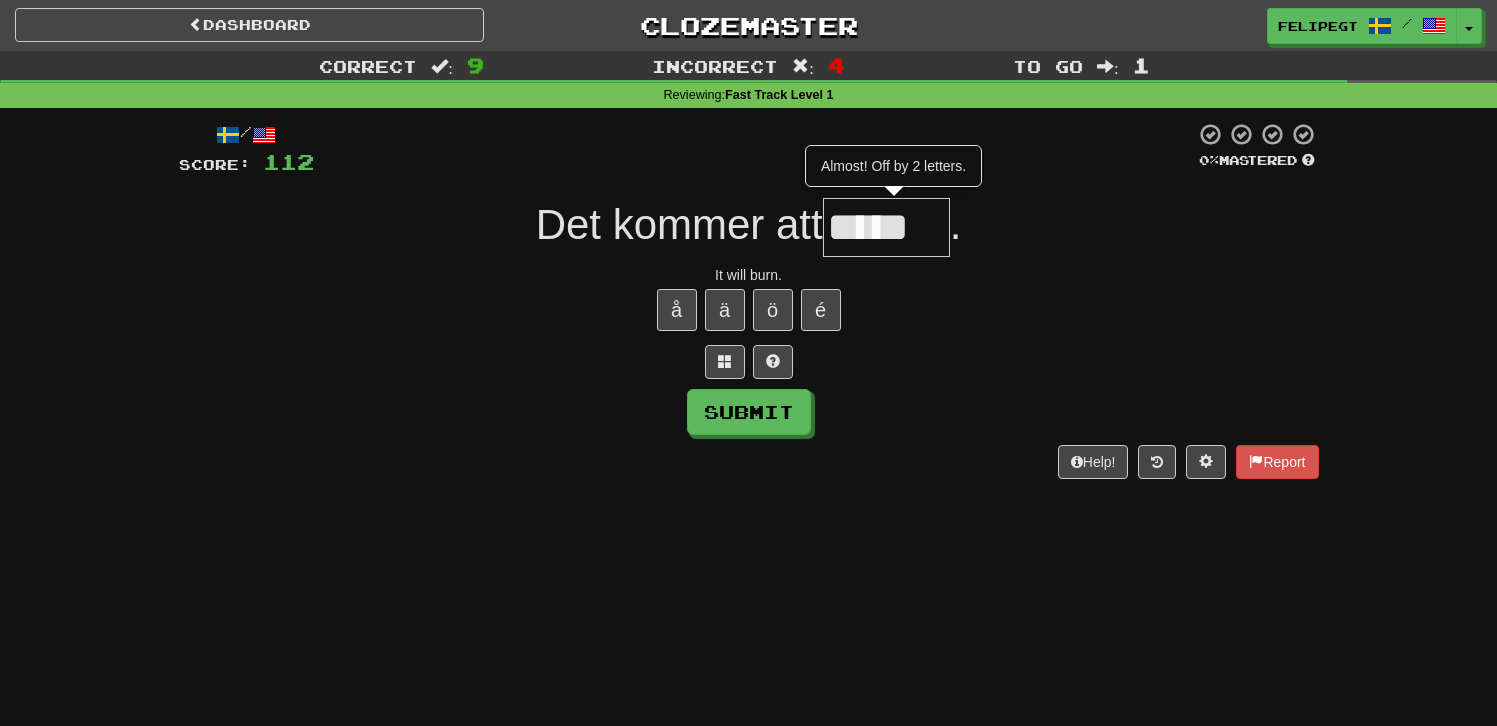 type on "******" 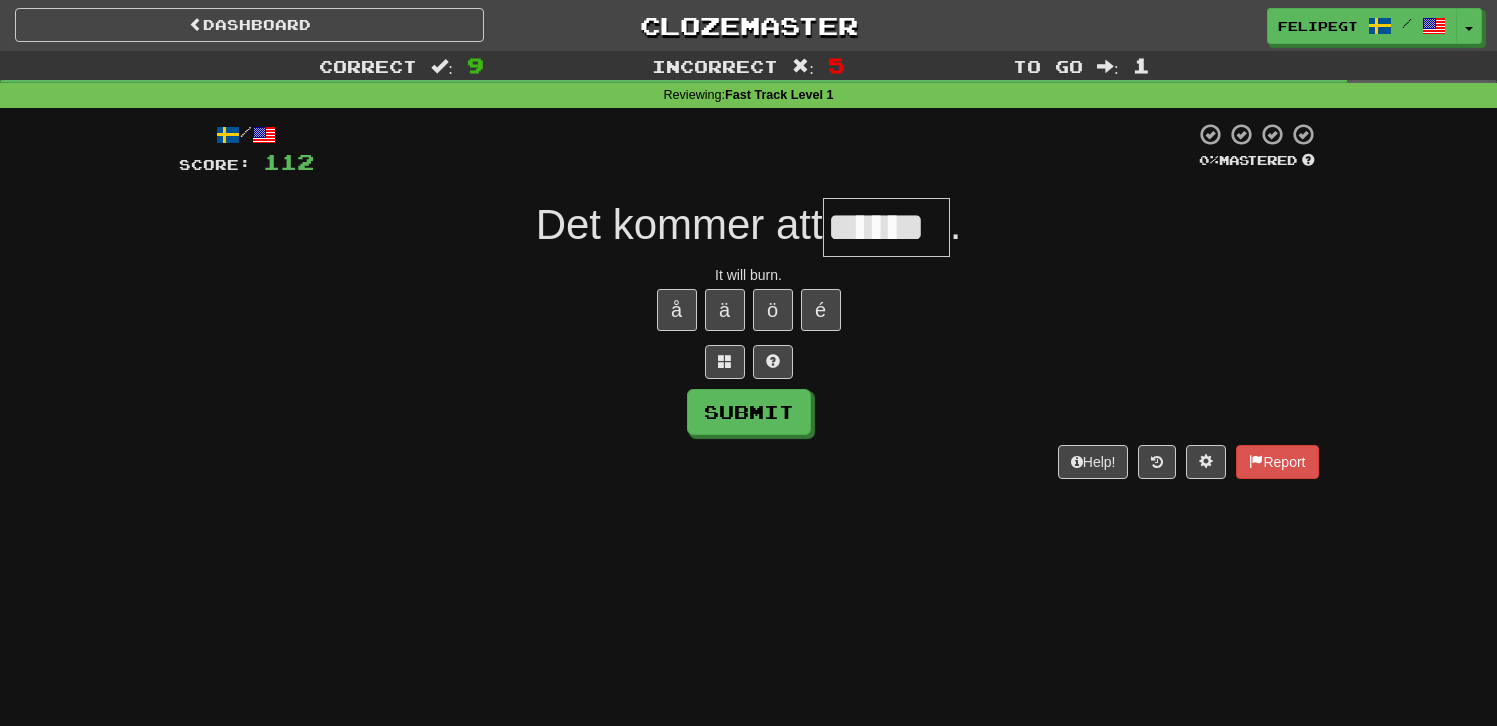 type on "******" 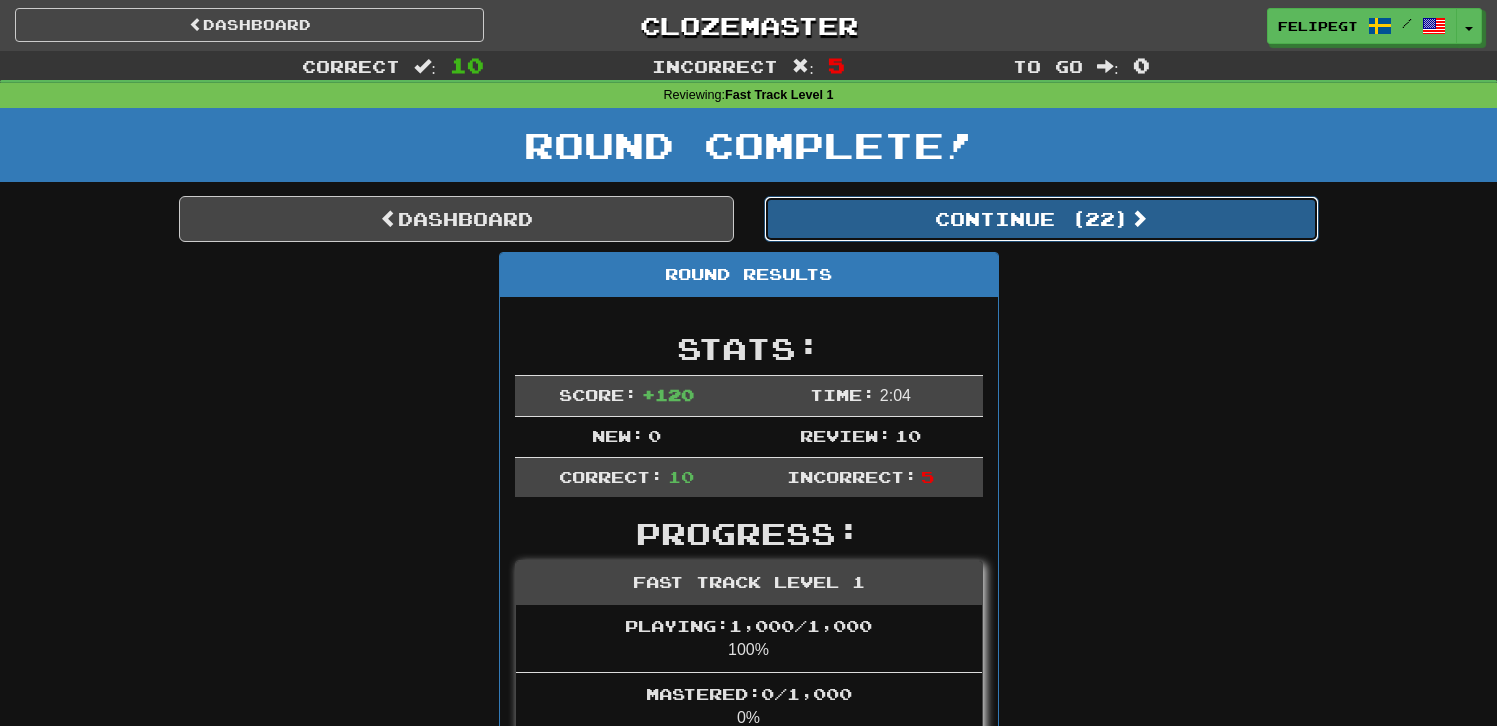 click on "Continue ( 22 )" at bounding box center [1041, 219] 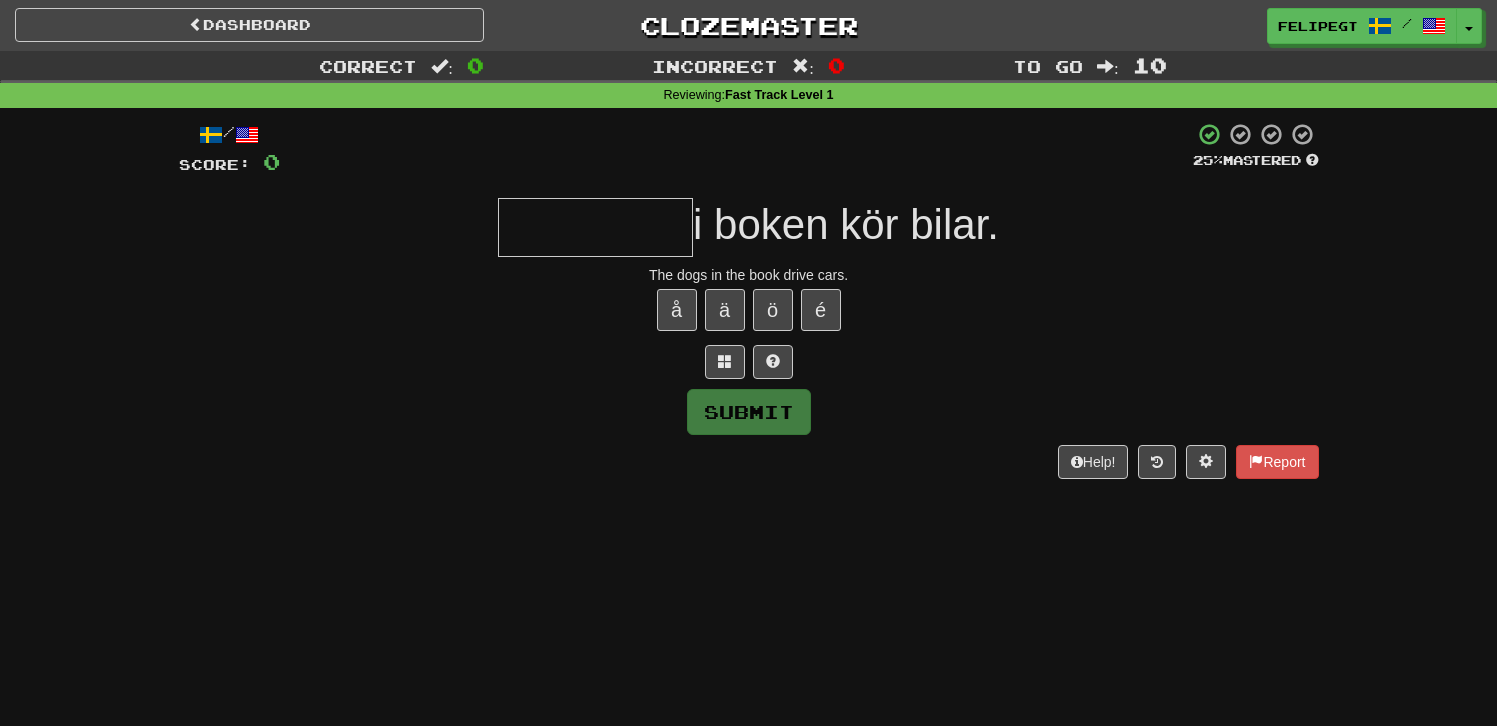 click at bounding box center [595, 227] 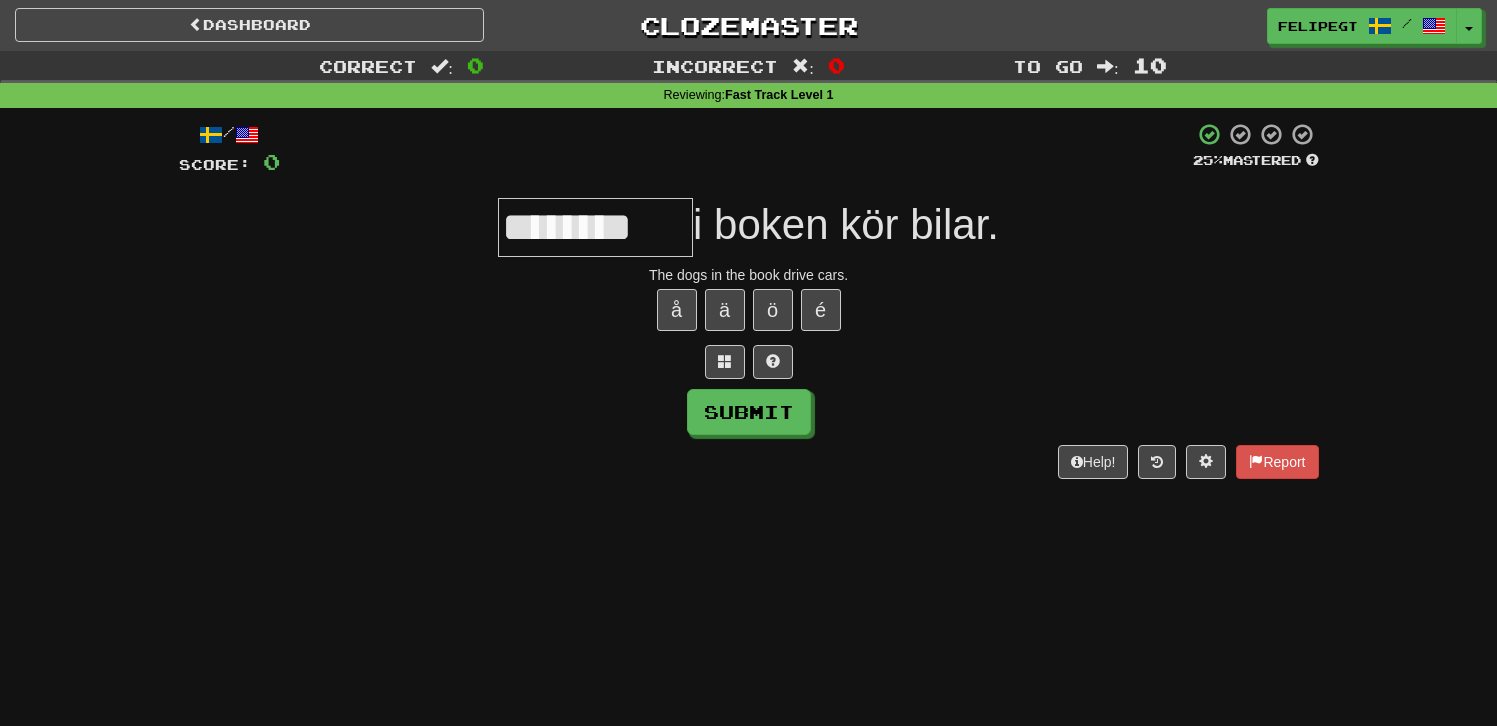 type on "********" 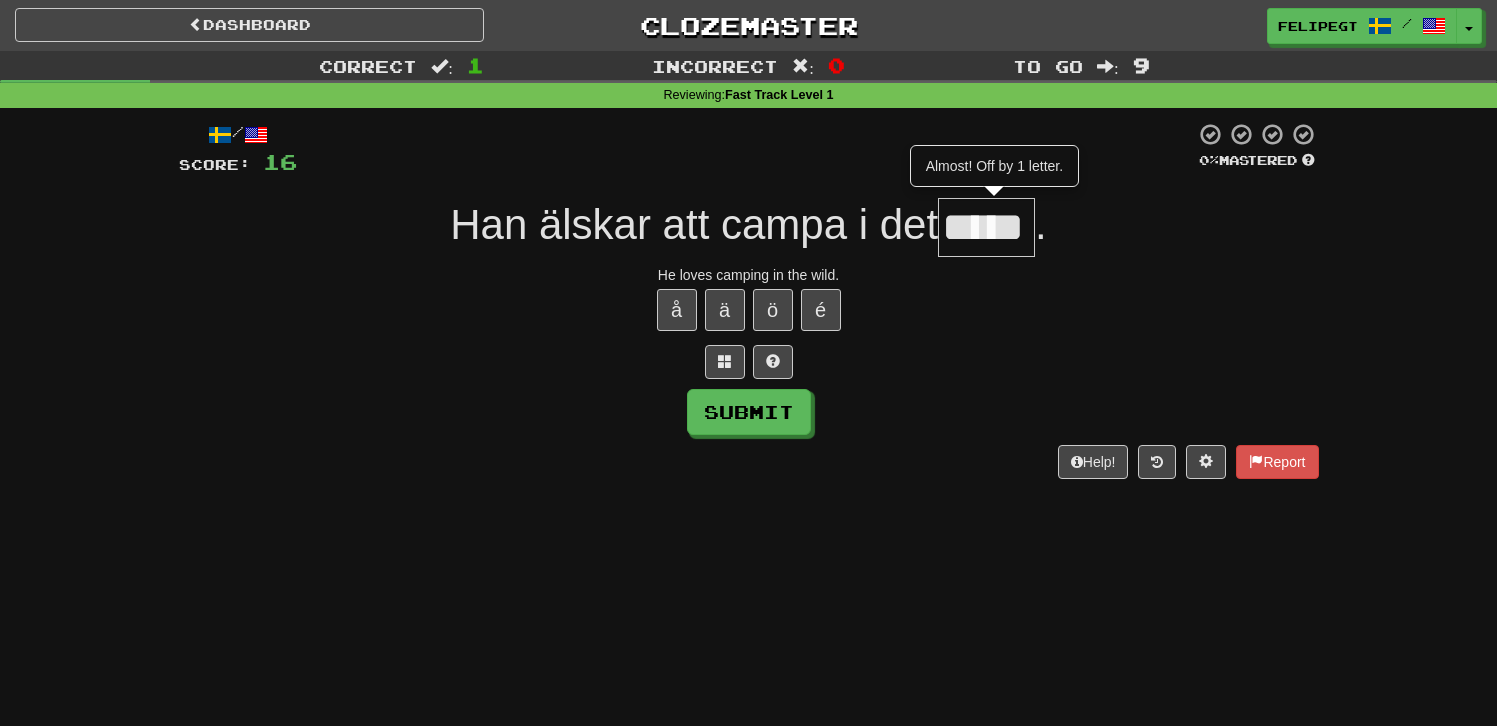 type on "*****" 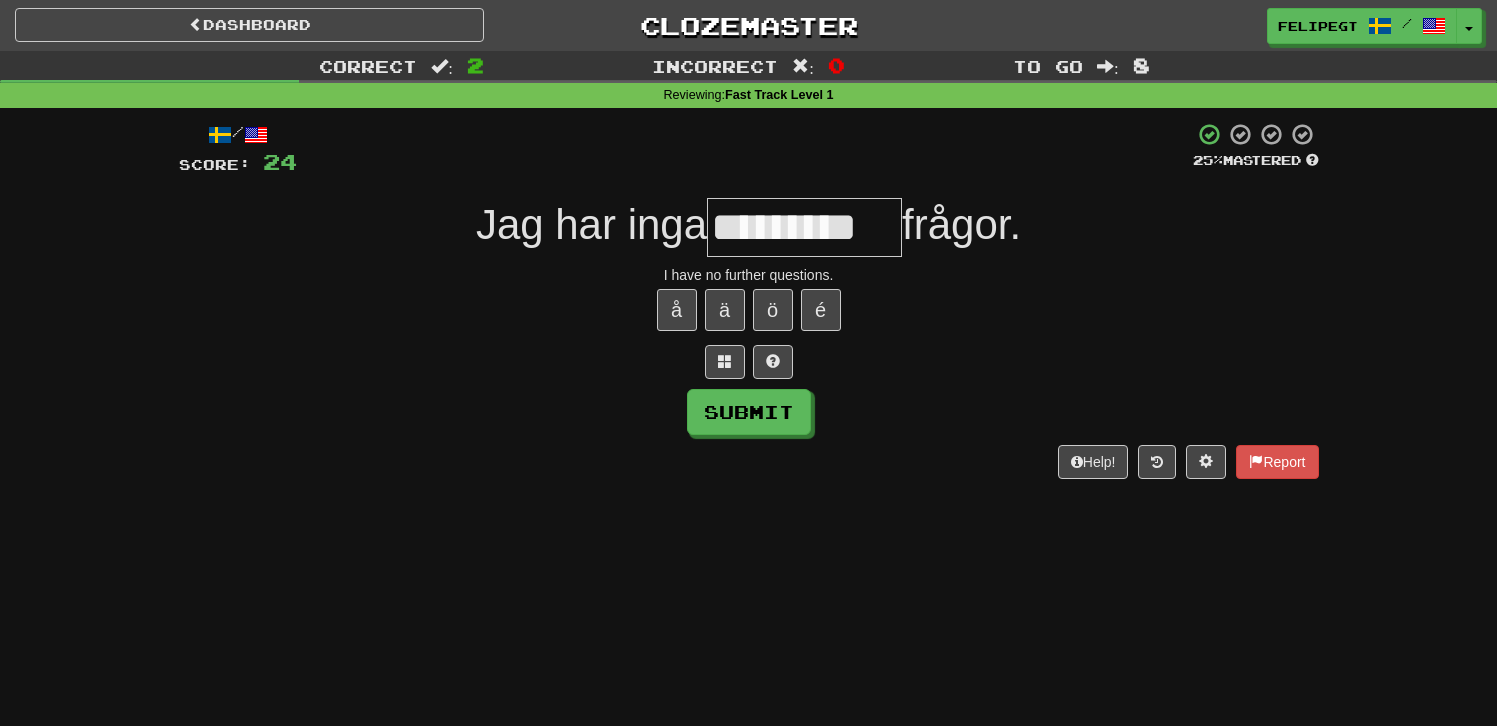 type on "**********" 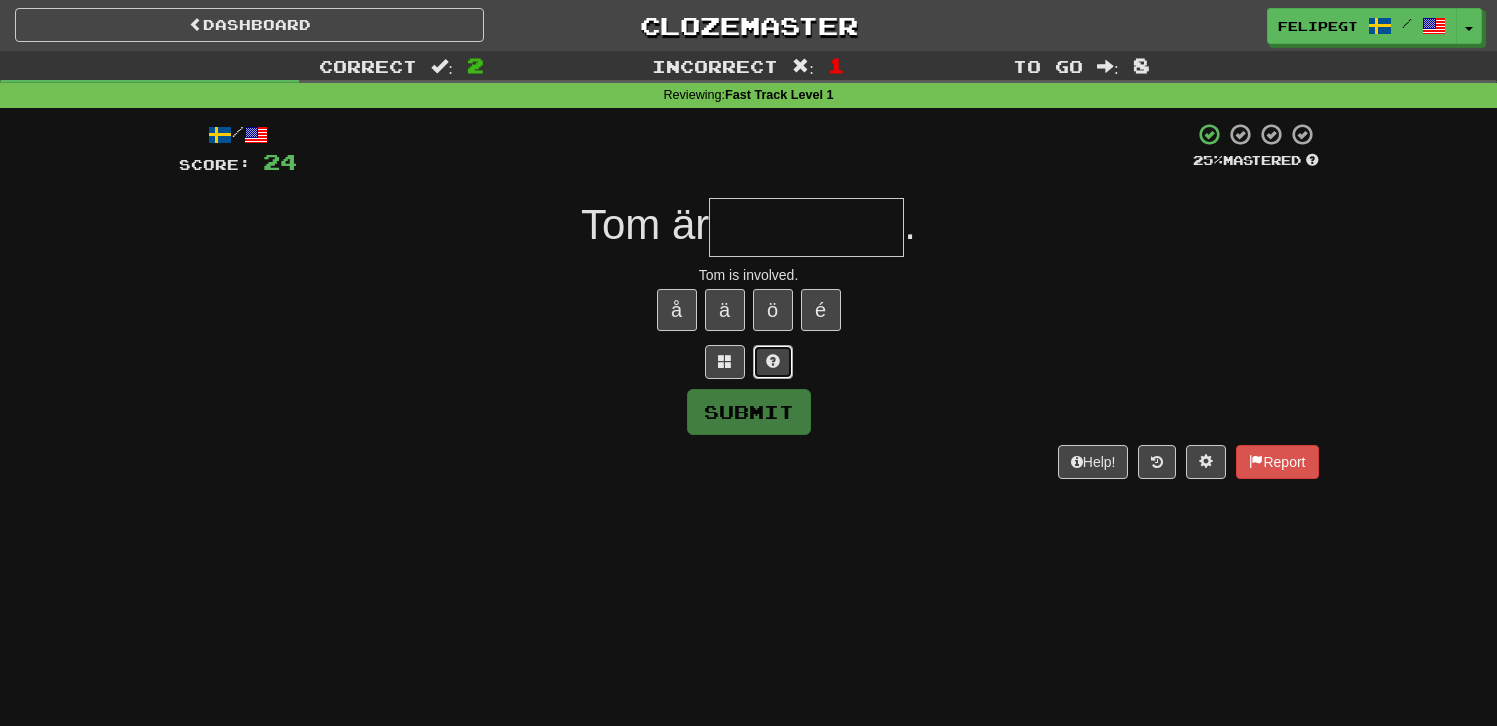 click at bounding box center (773, 362) 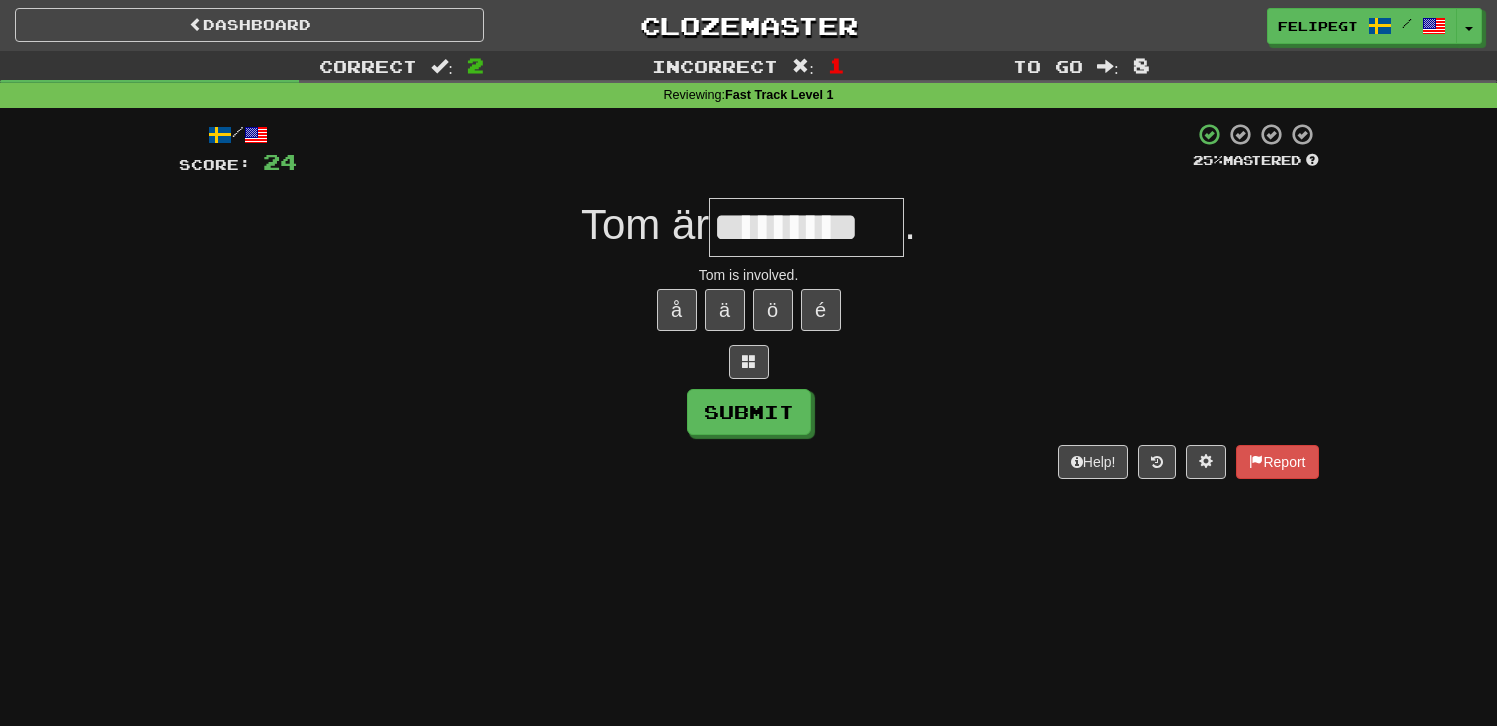 type on "*********" 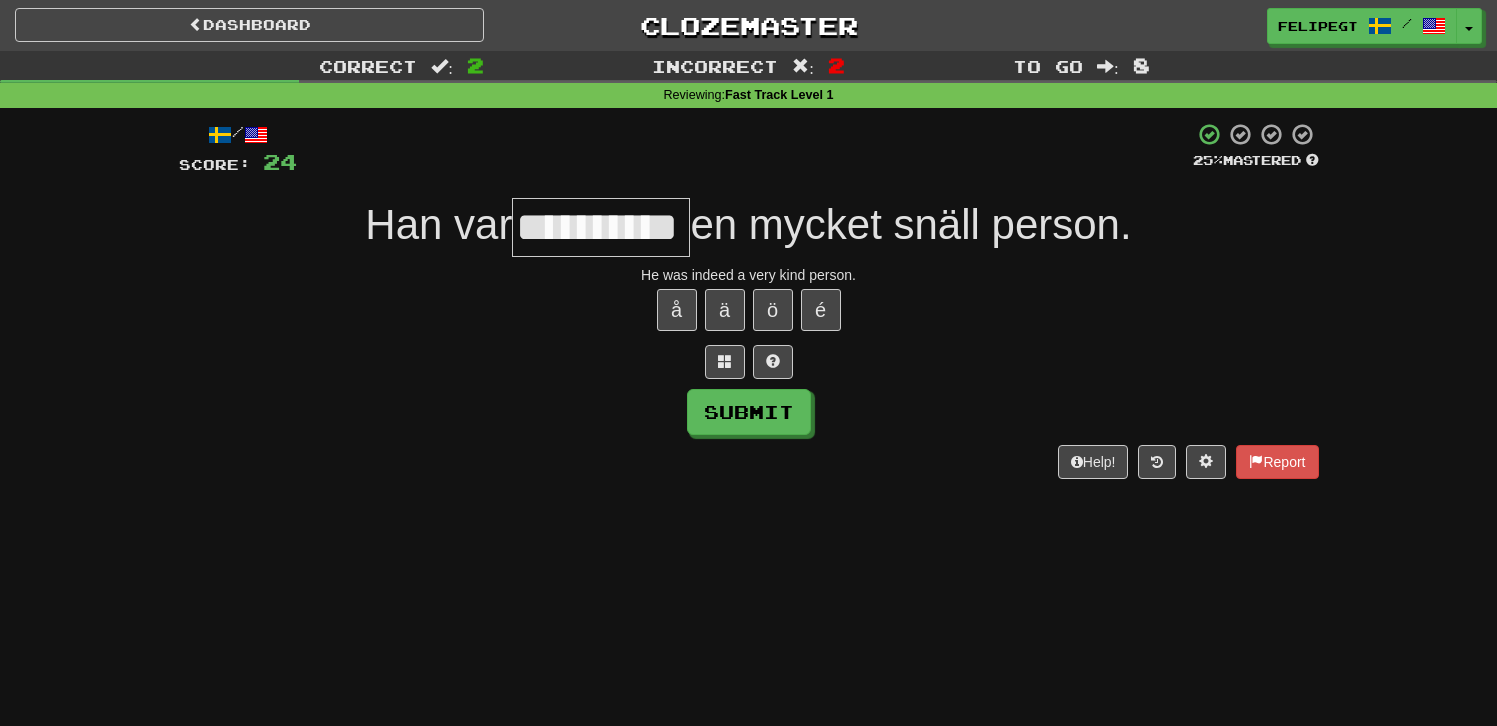 type on "*********" 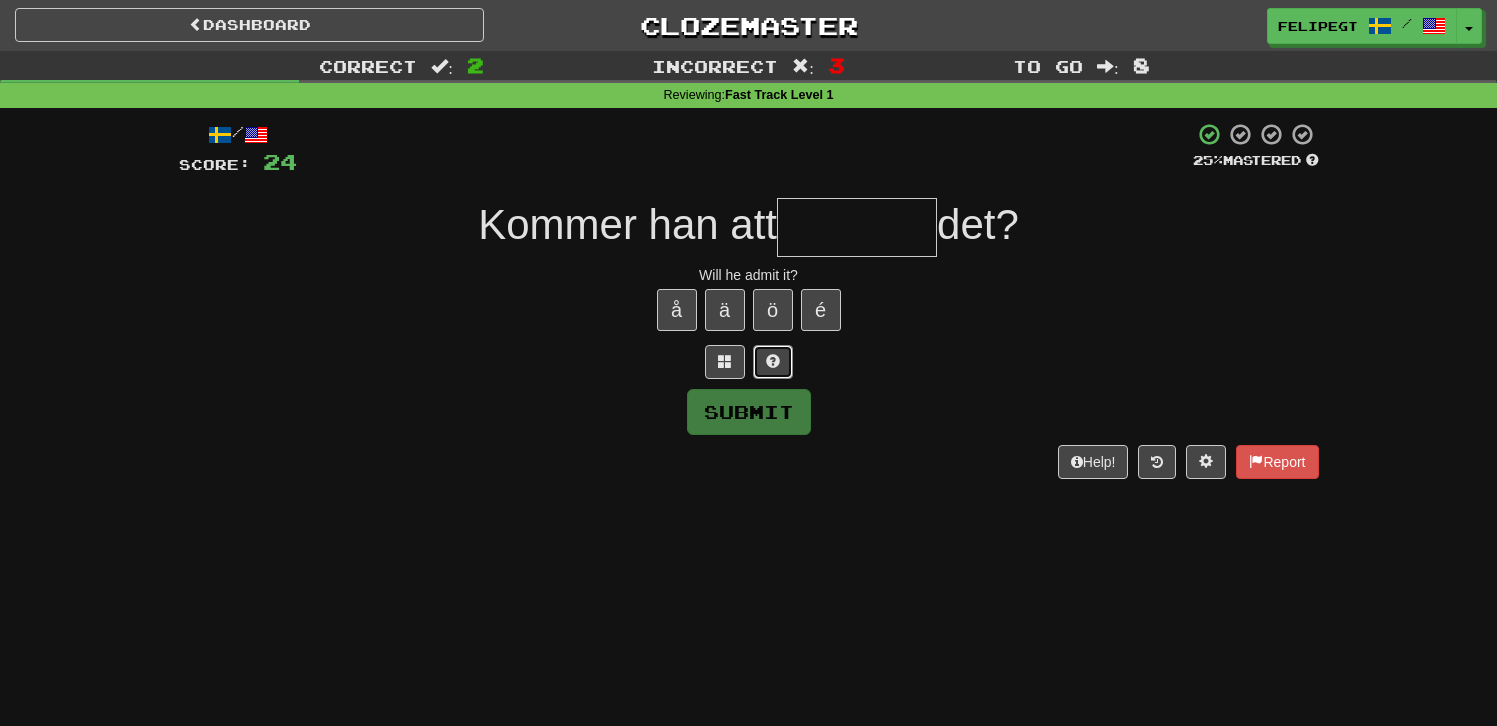 drag, startPoint x: 776, startPoint y: 366, endPoint x: 996, endPoint y: 333, distance: 222.46123 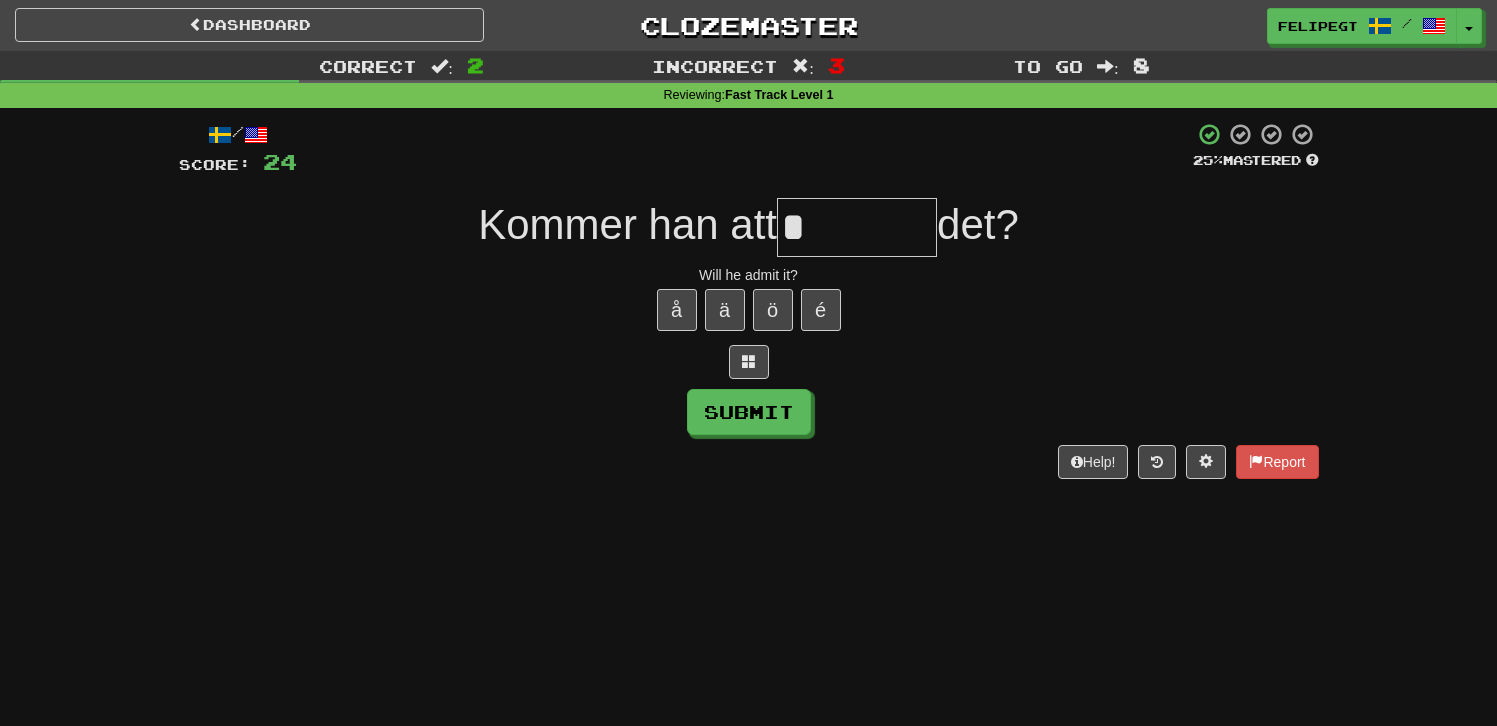 type on "*******" 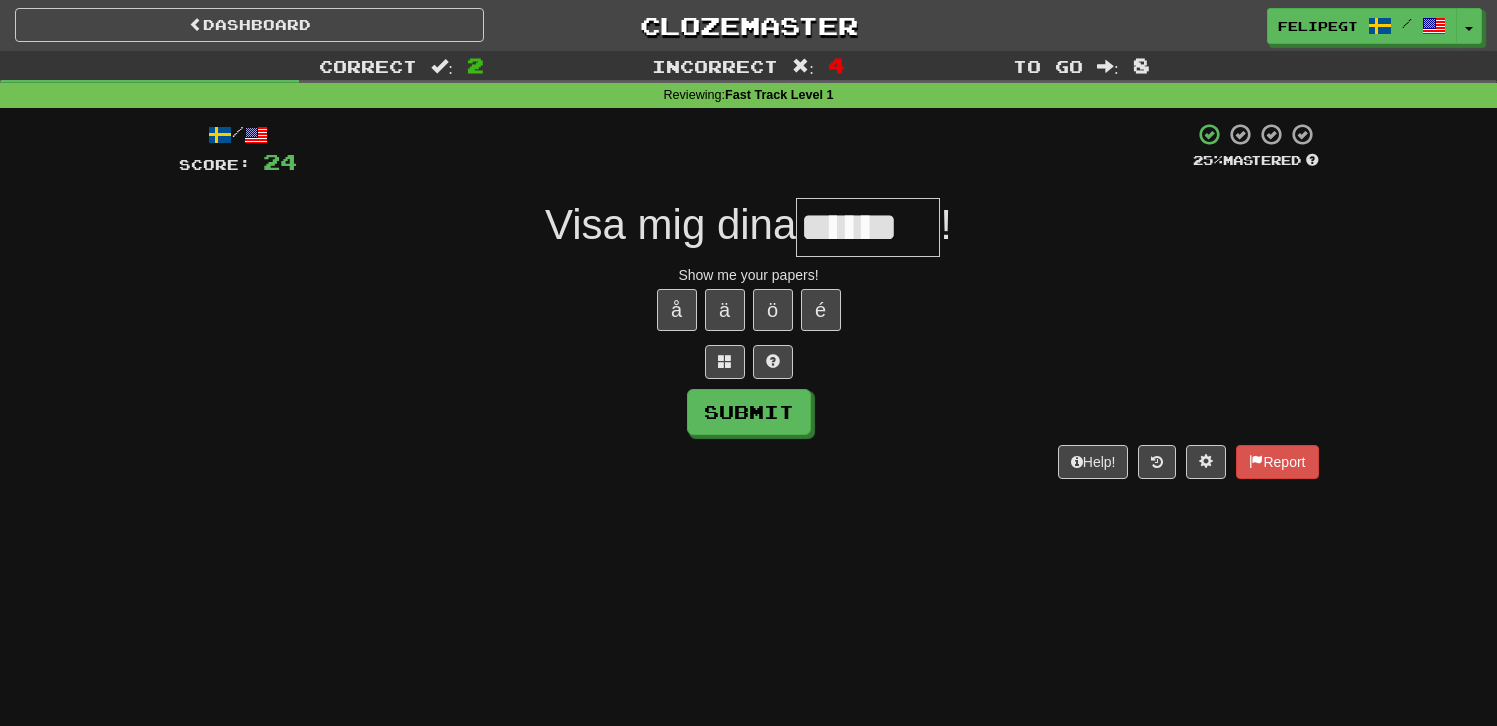 type on "******" 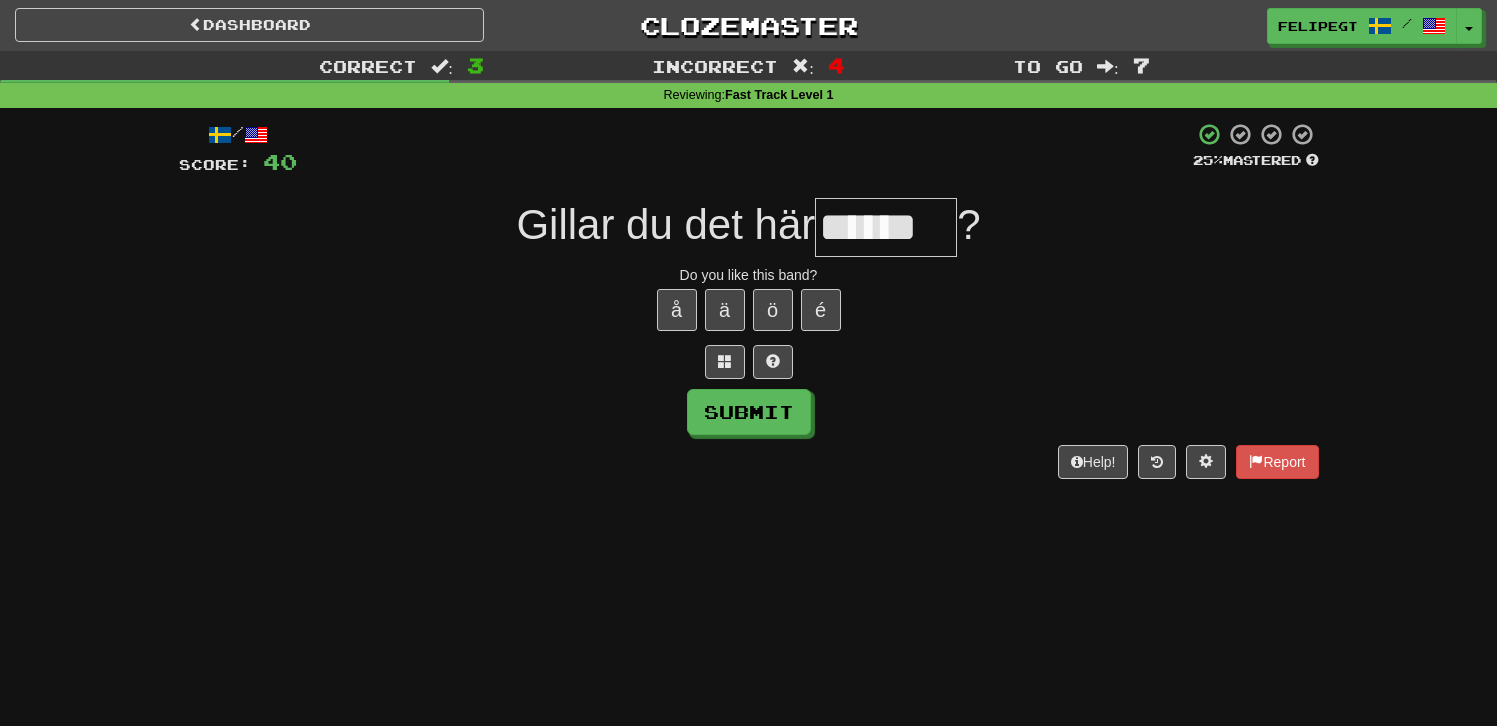 type on "******" 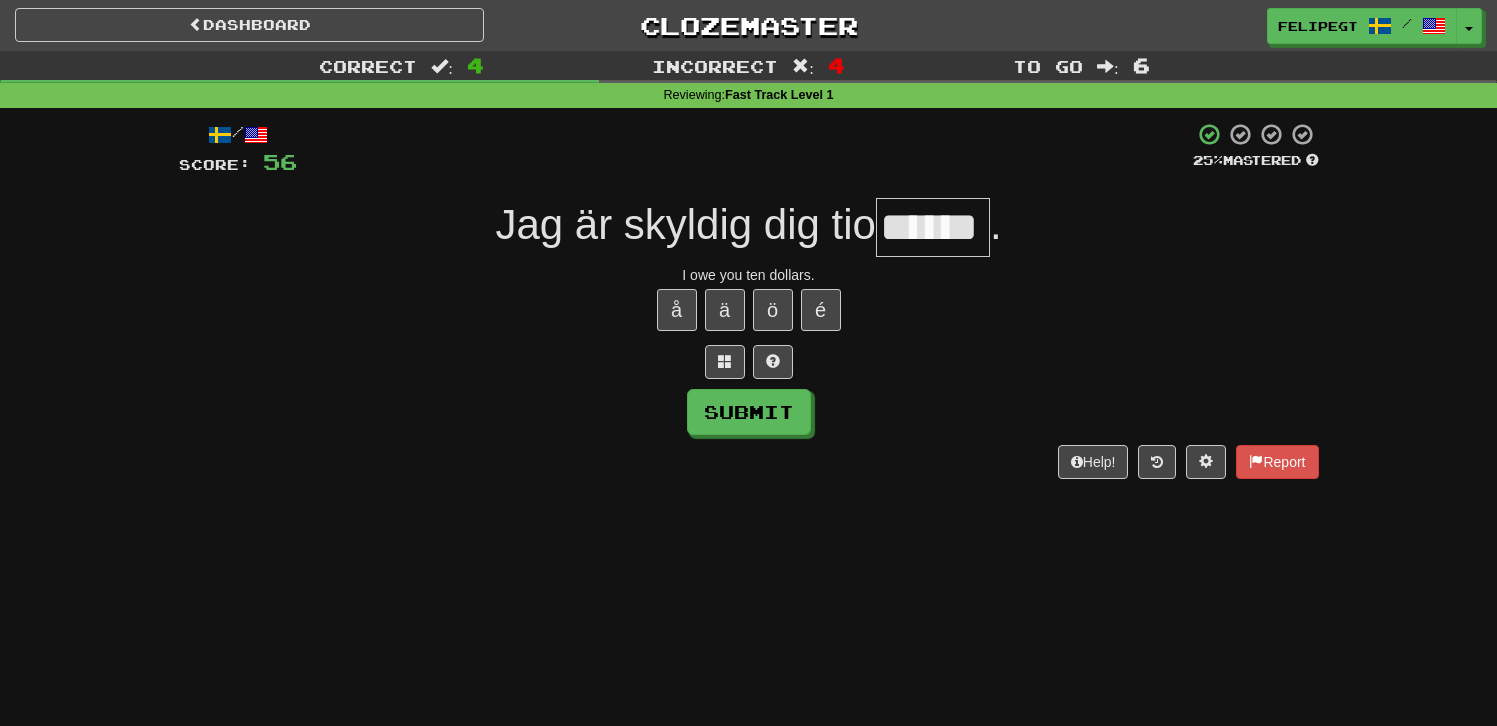 type on "******" 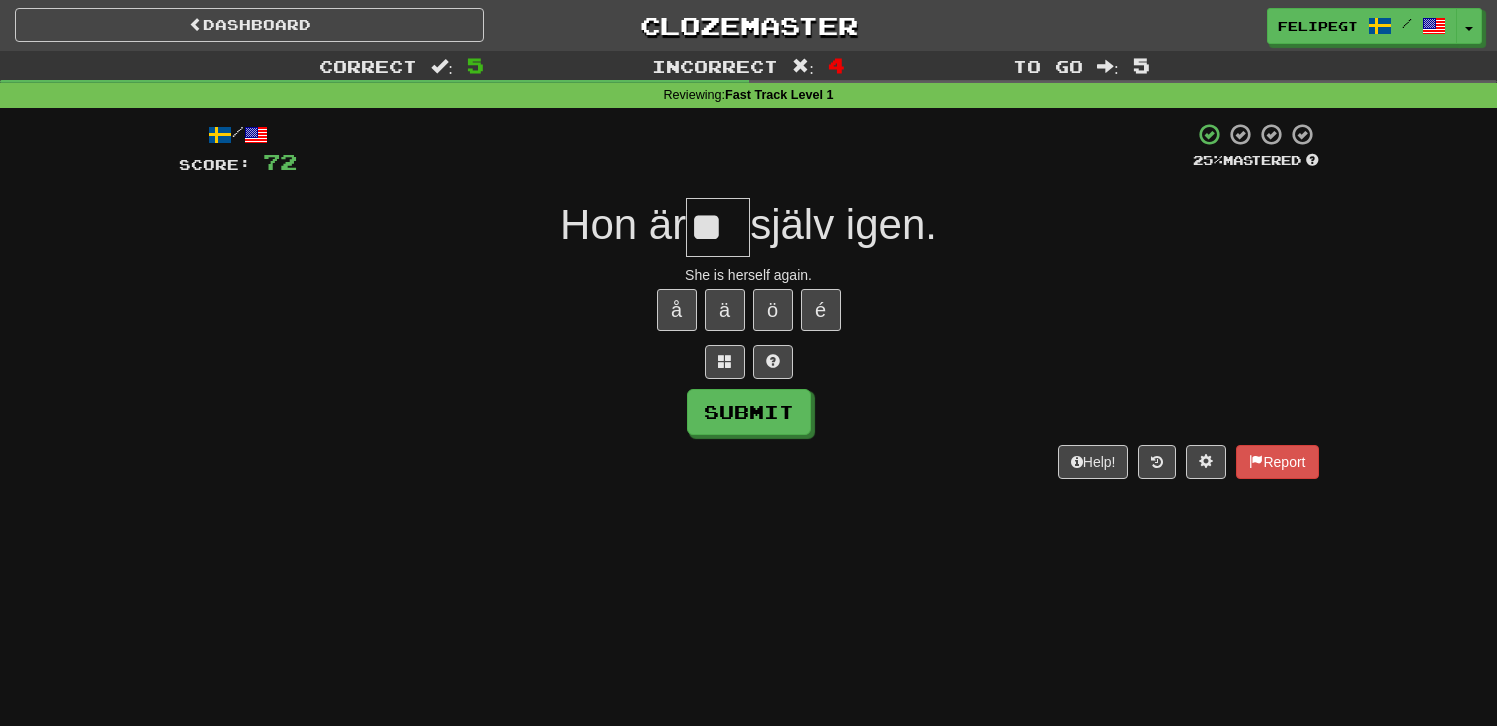 scroll, scrollTop: 0, scrollLeft: 0, axis: both 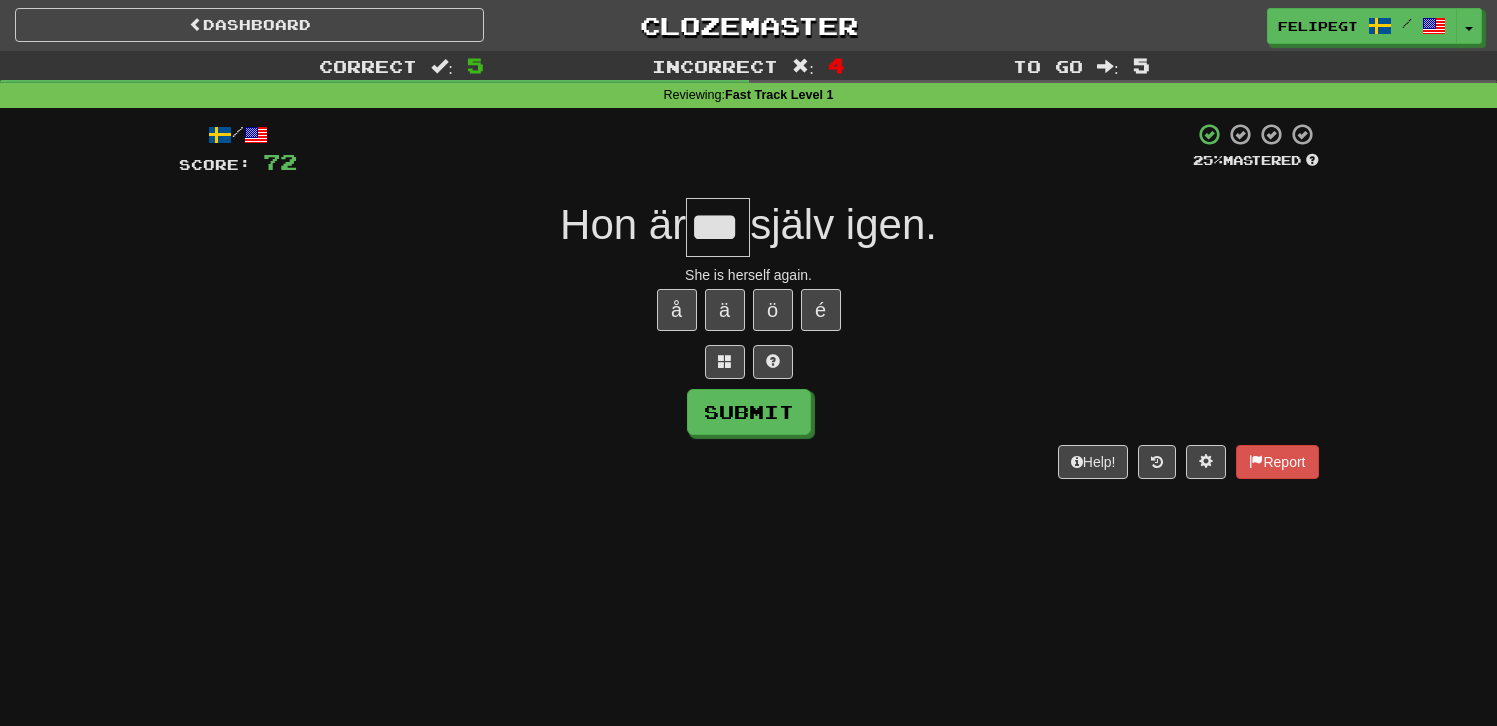 type on "***" 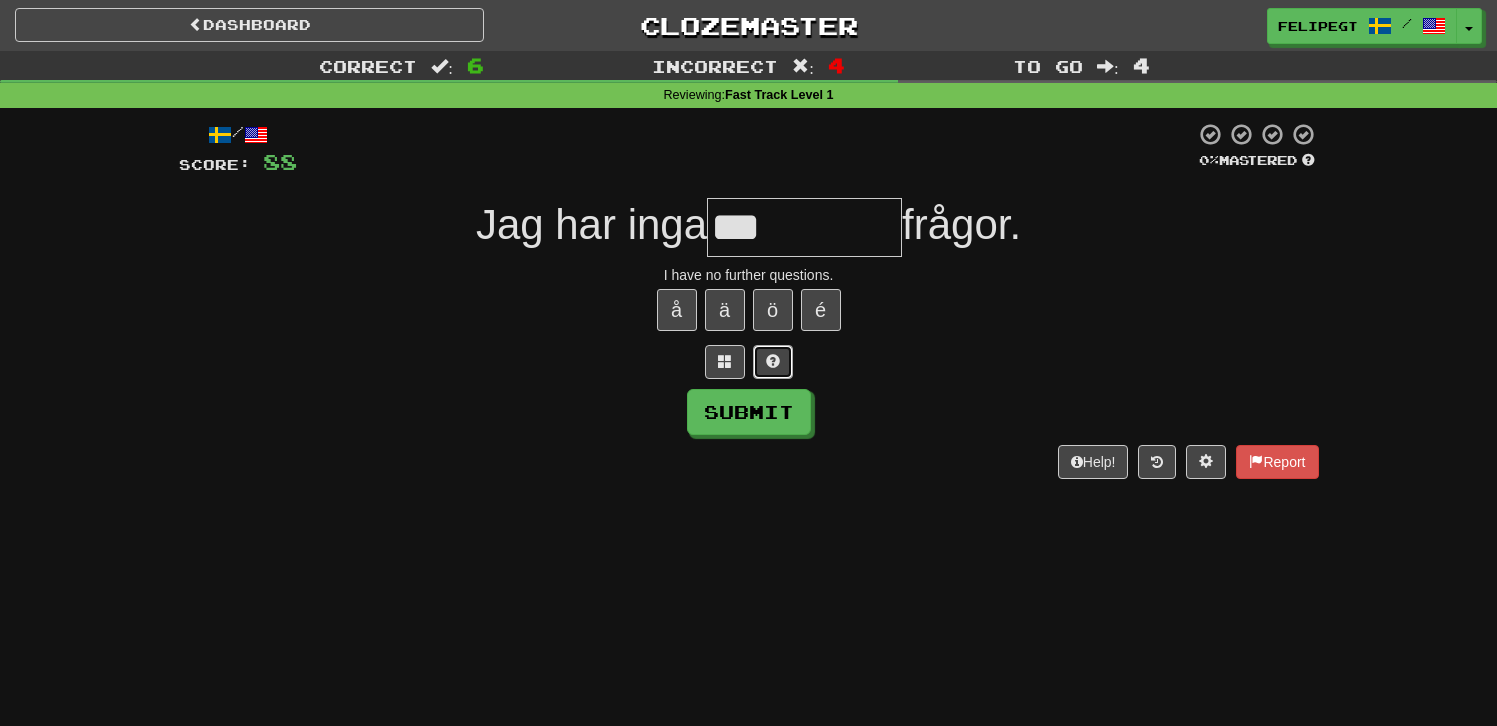 click at bounding box center [773, 361] 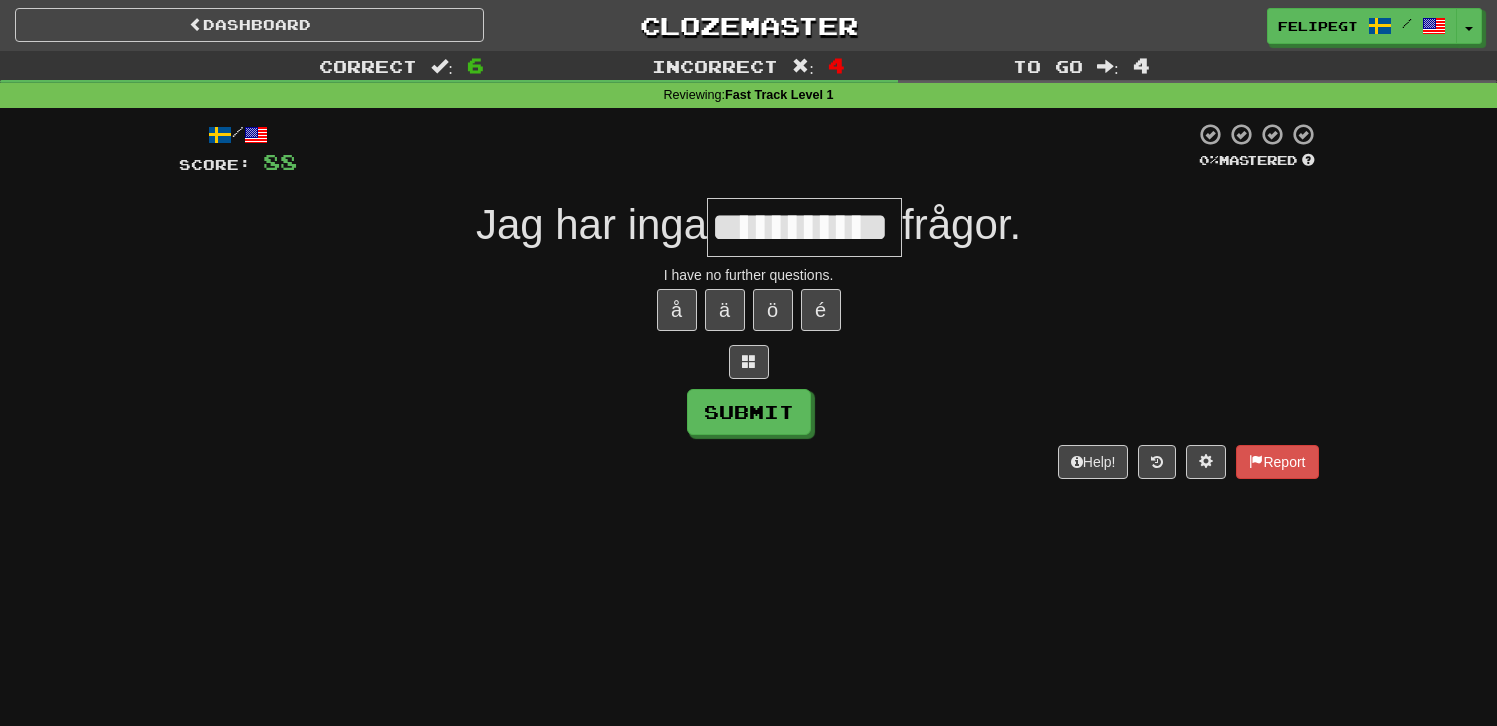type on "**********" 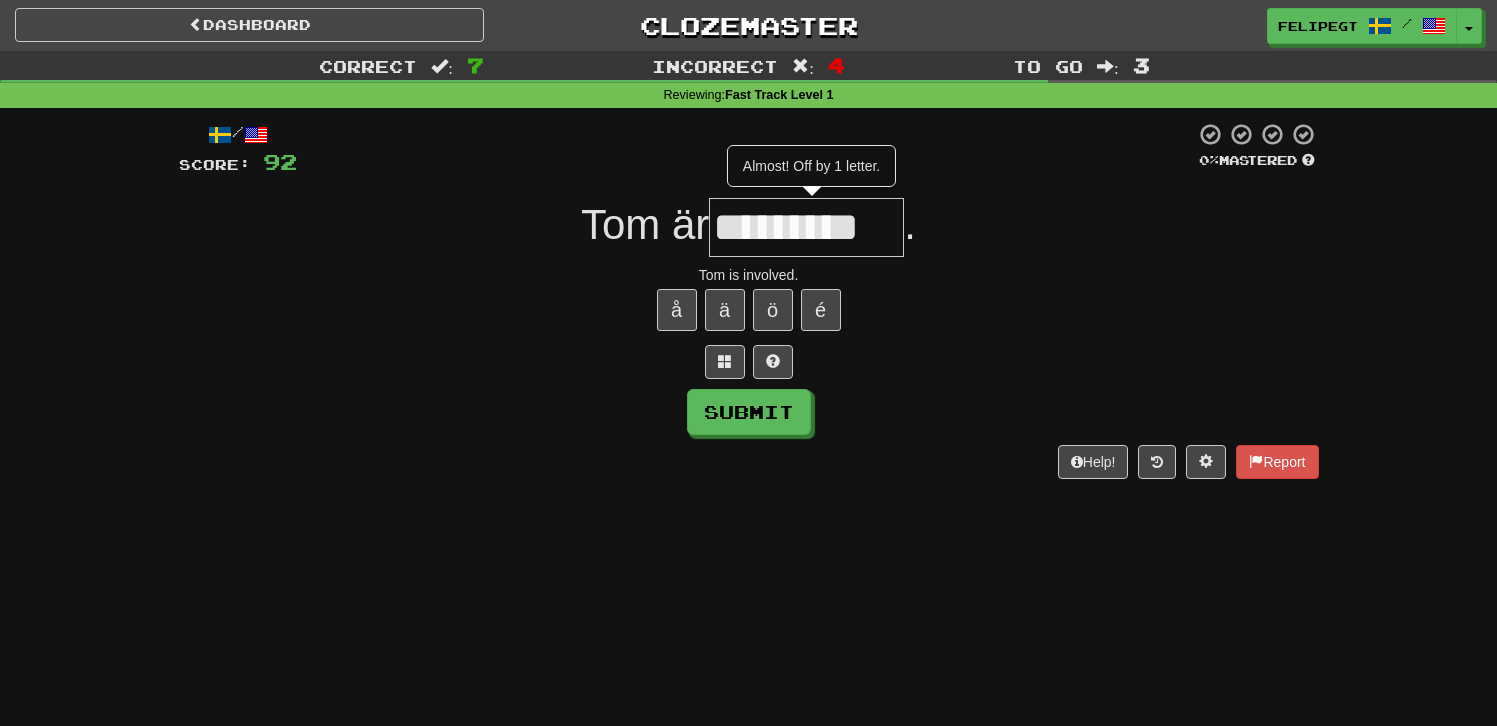 type on "*********" 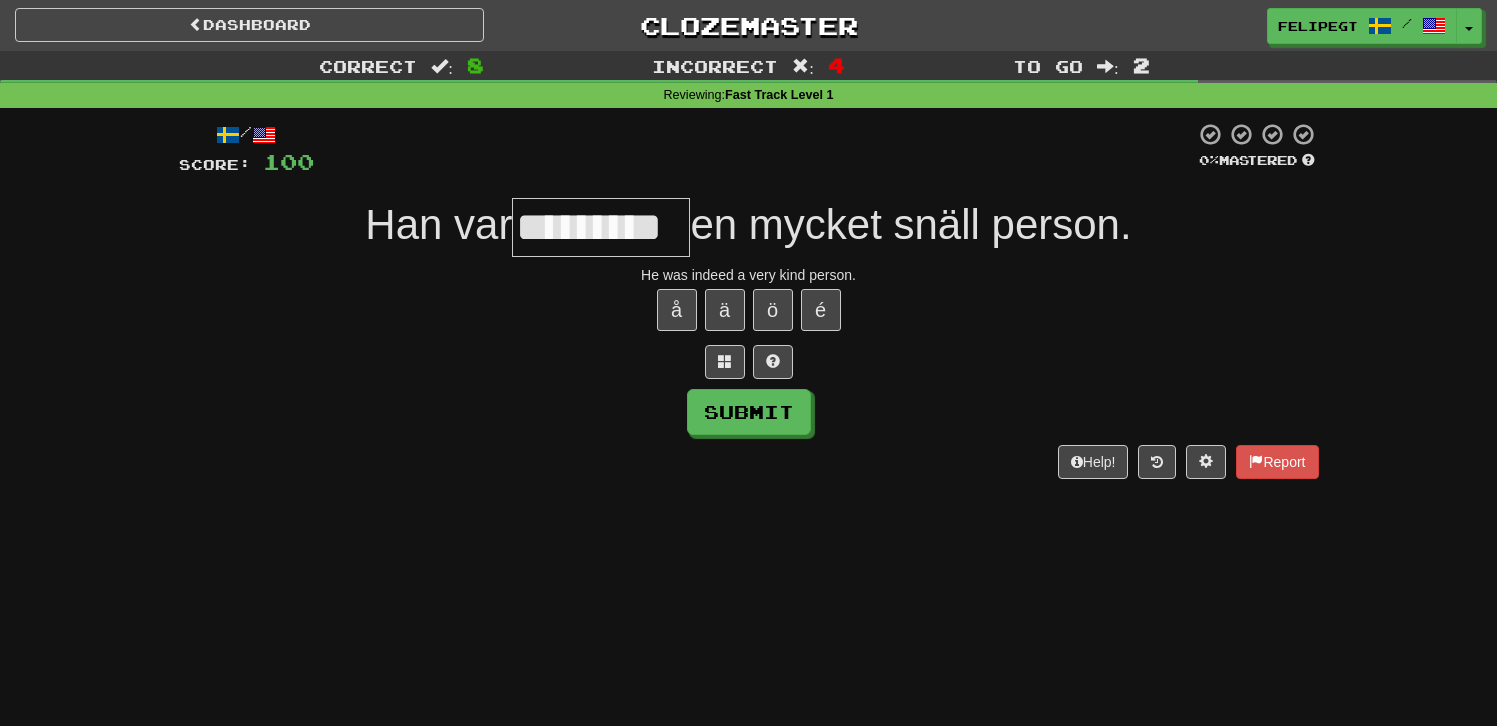 type on "*********" 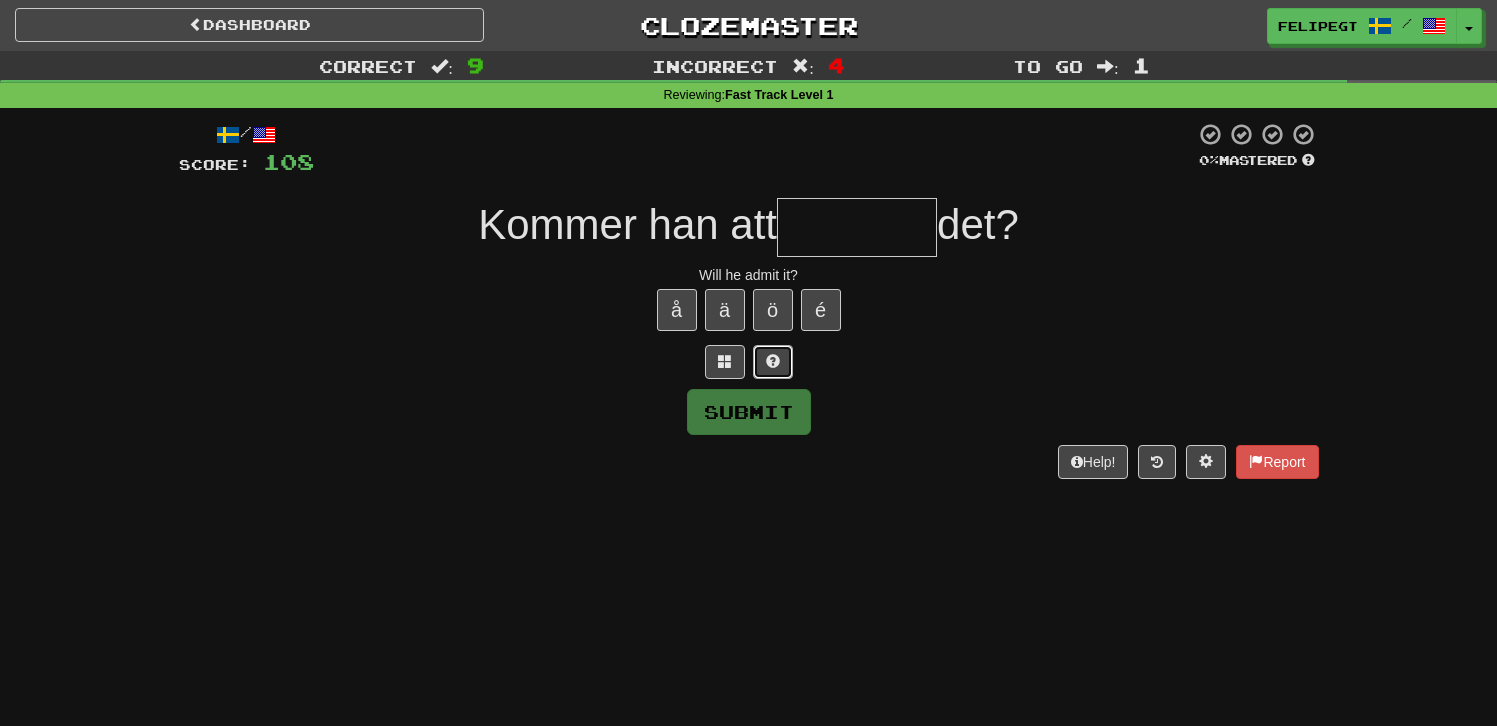 click at bounding box center [773, 362] 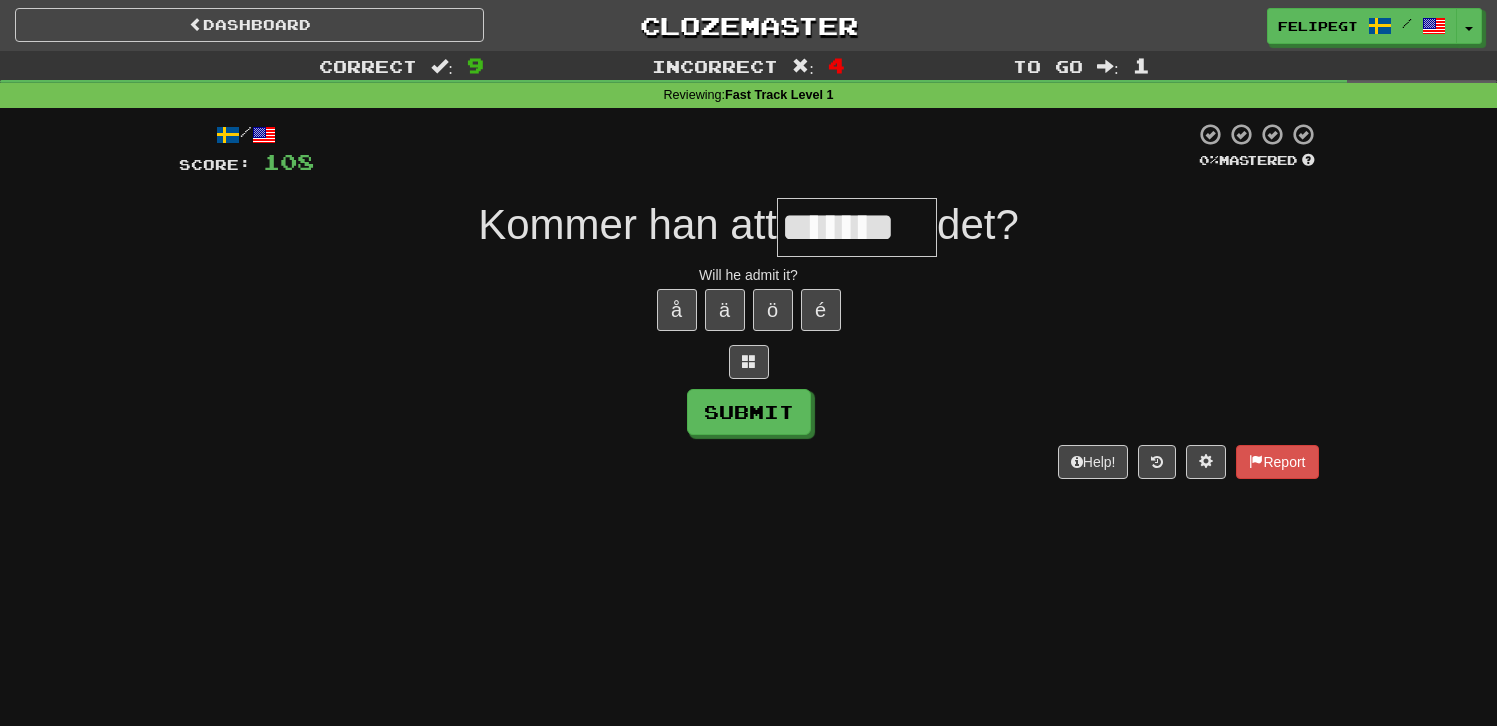 type on "*******" 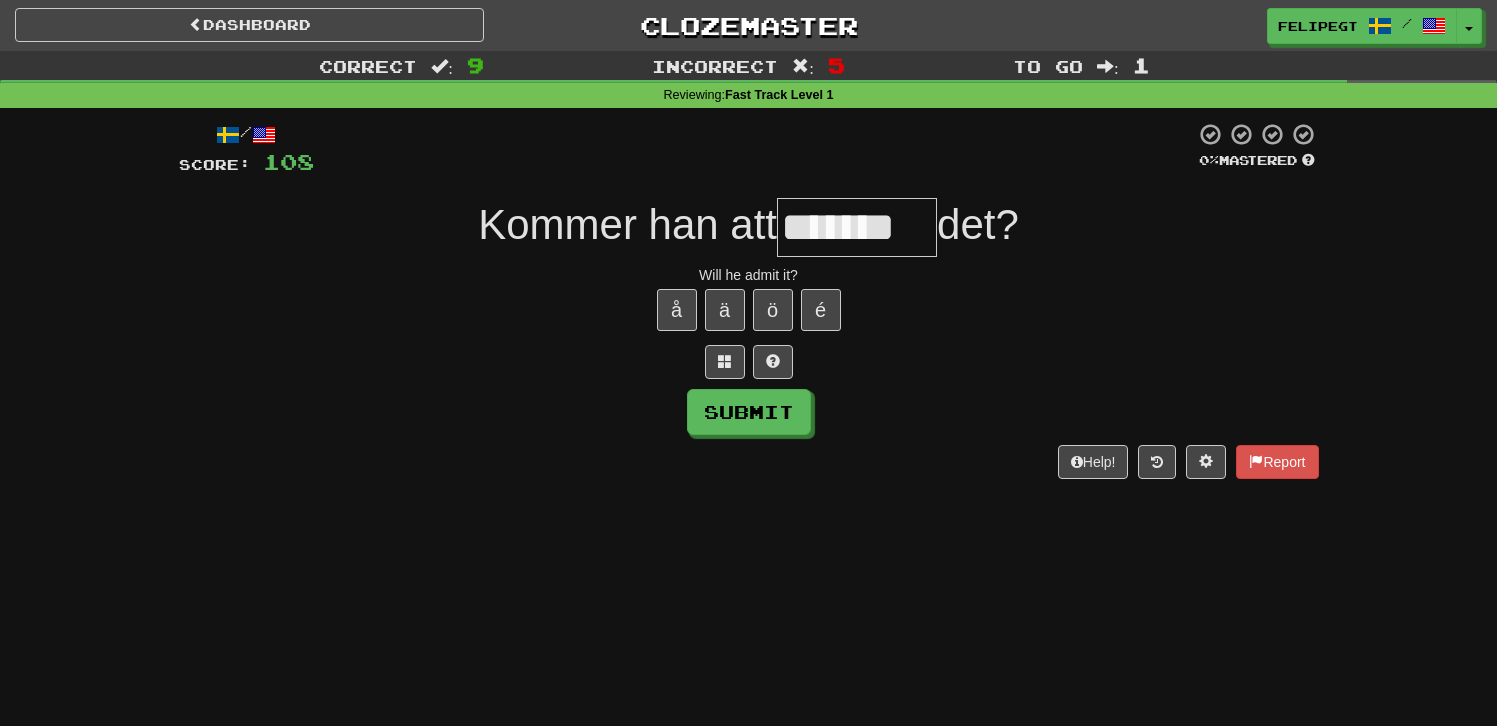 type on "*******" 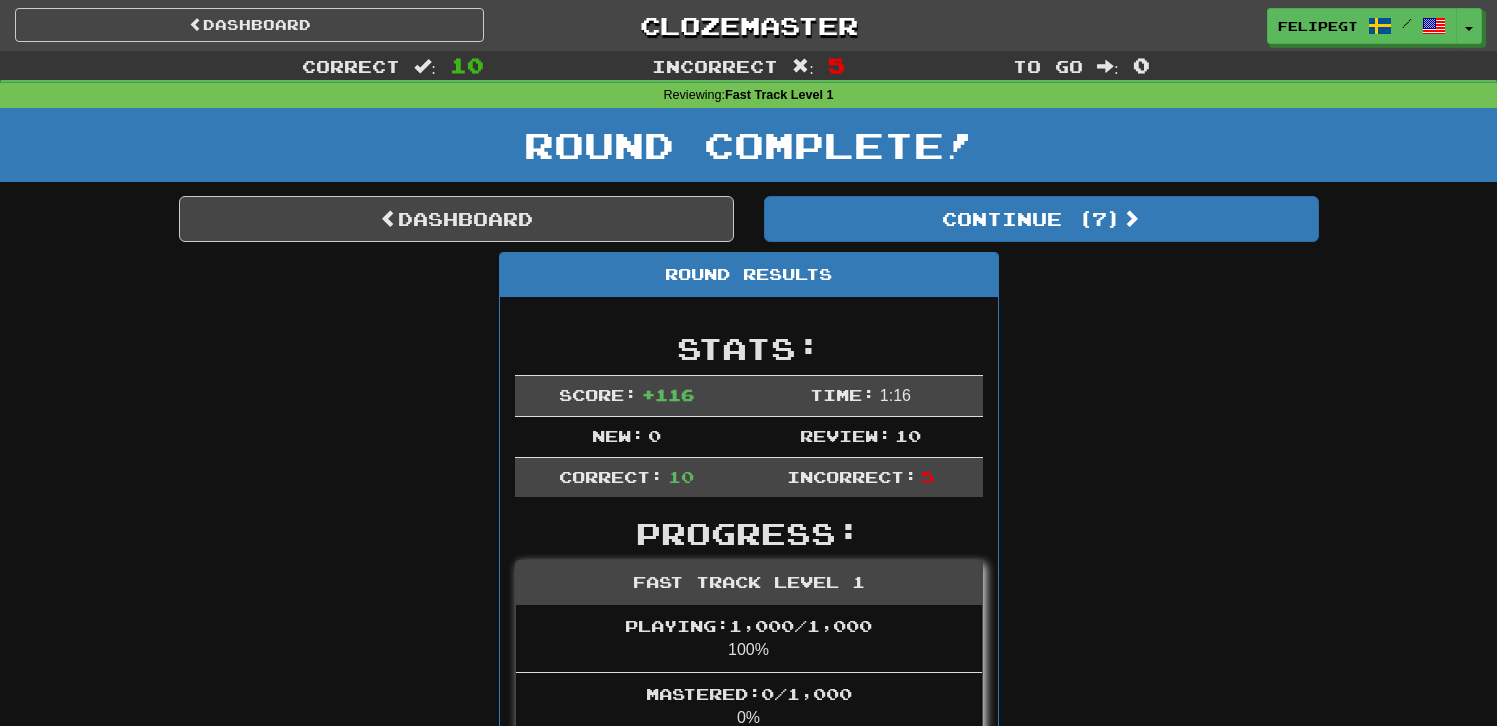 click on "Dashboard Continue ( 7 )  Round Results Stats: Score:   + 116 Time:   1 : 16 New:   0 Review:   10 Correct:   10 Incorrect:   5 Progress: Fast Track Level 1 Playing:  1,000  /  1,000 100% Mastered:  0  /  1,000 0% Ready for Review:  7  /  Level:  44 724  points to level  45  - keep going! Ranked:  14 th  this week ( 28  points to  13 th ) Sentences:  Report Hundarna  i boken kör bilar. The dogs in the book drive cars.  Report Han älskar att campa i det  vilda . He loves camping in the wild.  Report Jag har inga  ytterligare  frågor. I have no further questions.  Report [FIRST] är  inblandad . [FIRST] is involved.  Report Han var  verkligen  en mycket snäll person. He was indeed a very kind person.  Report Kommer han att  erkänna  det? Will he admit it?  Report Visa mig dina  papper ! Show me your papers!  Report Gillar du det här  bandet ? Do you like this band?  Report Jag är skyldig dig tio  dollar . I owe you ten dollars.  Report Hon är  sig  själv igen. She is herself again.  Dashboard Continue ( 7 )" at bounding box center (749, 1114) 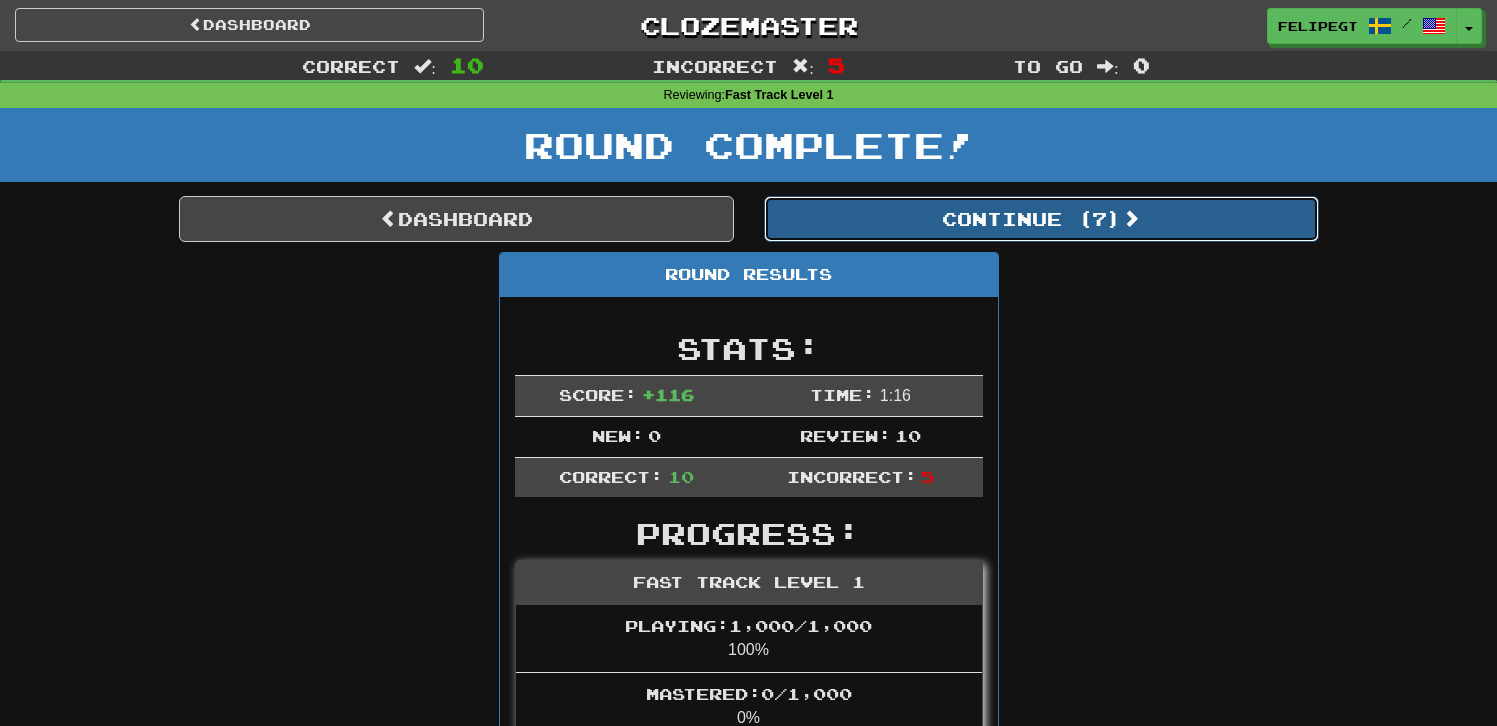 click on "Continue ( 7 )" at bounding box center (1041, 219) 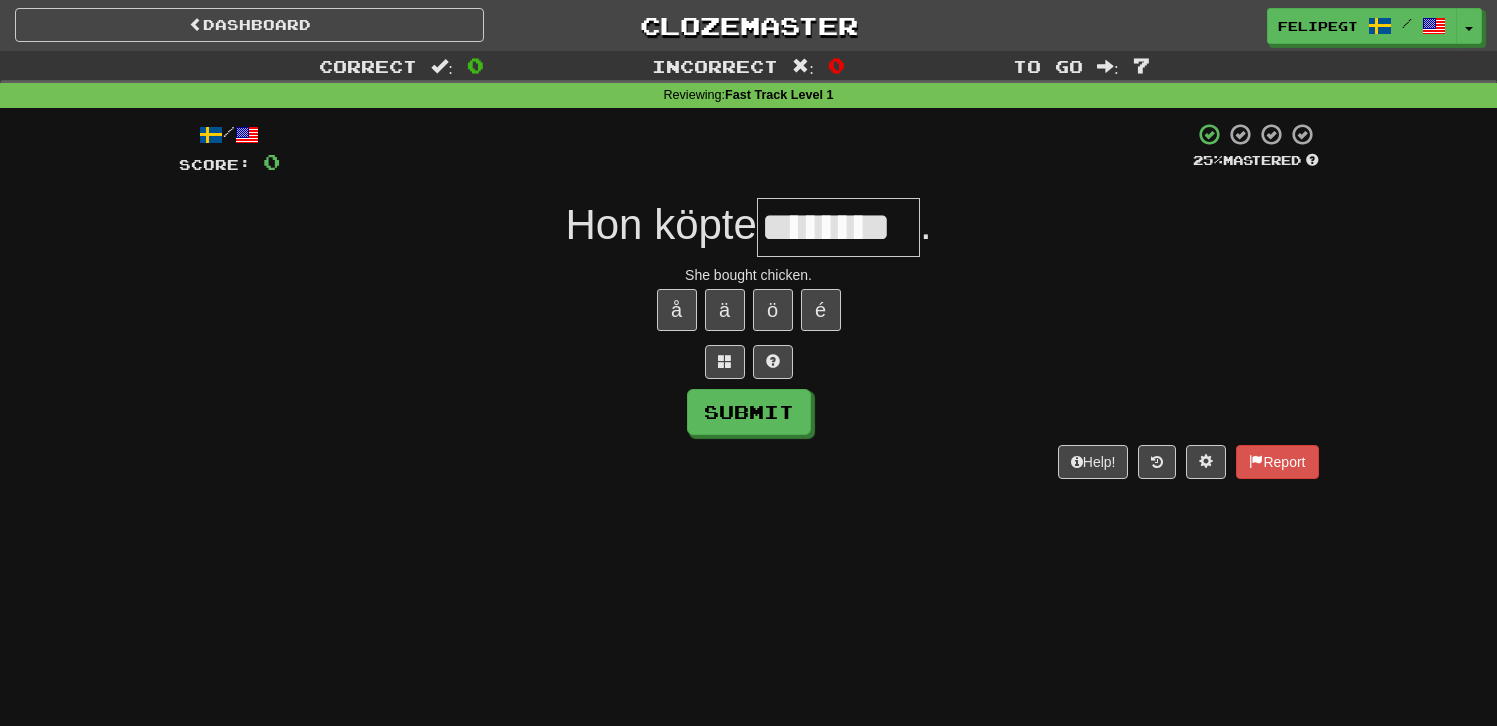 type on "********" 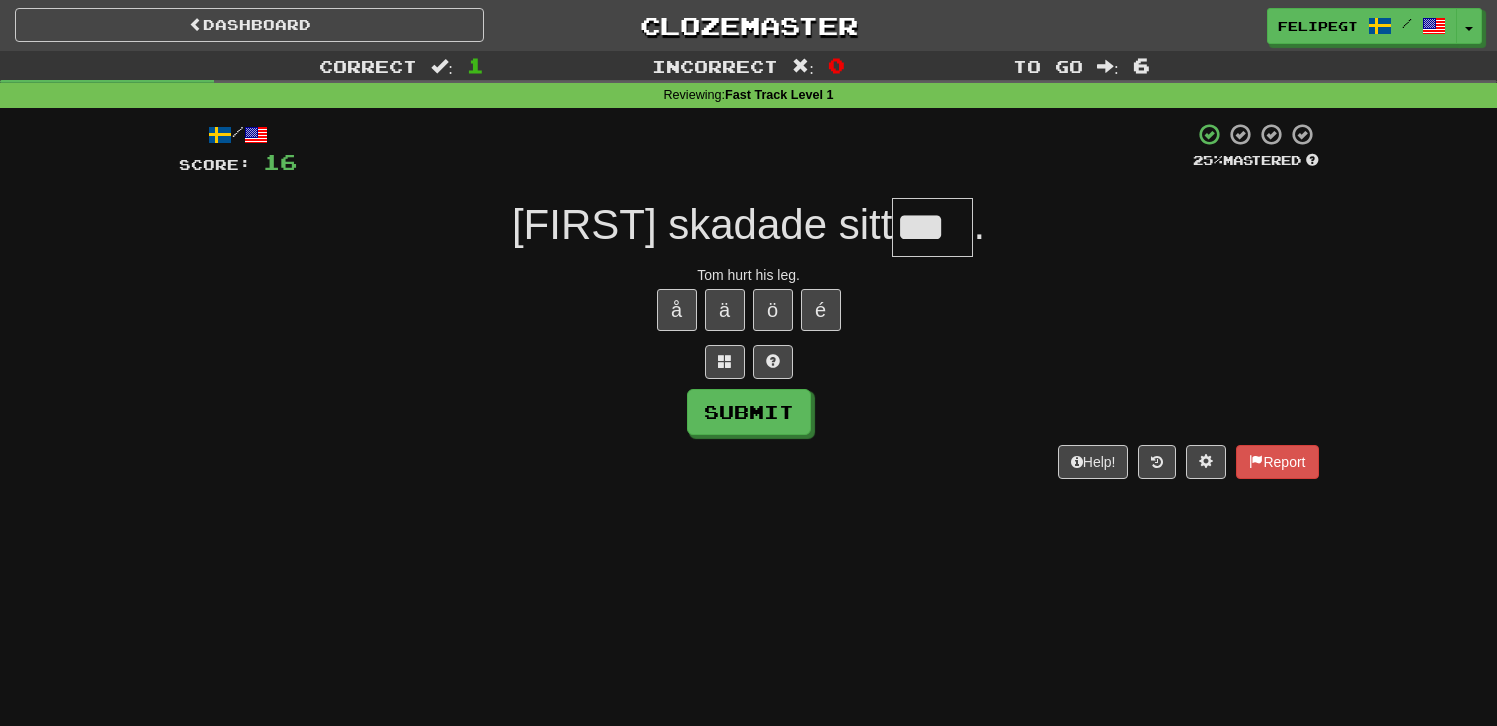 type on "***" 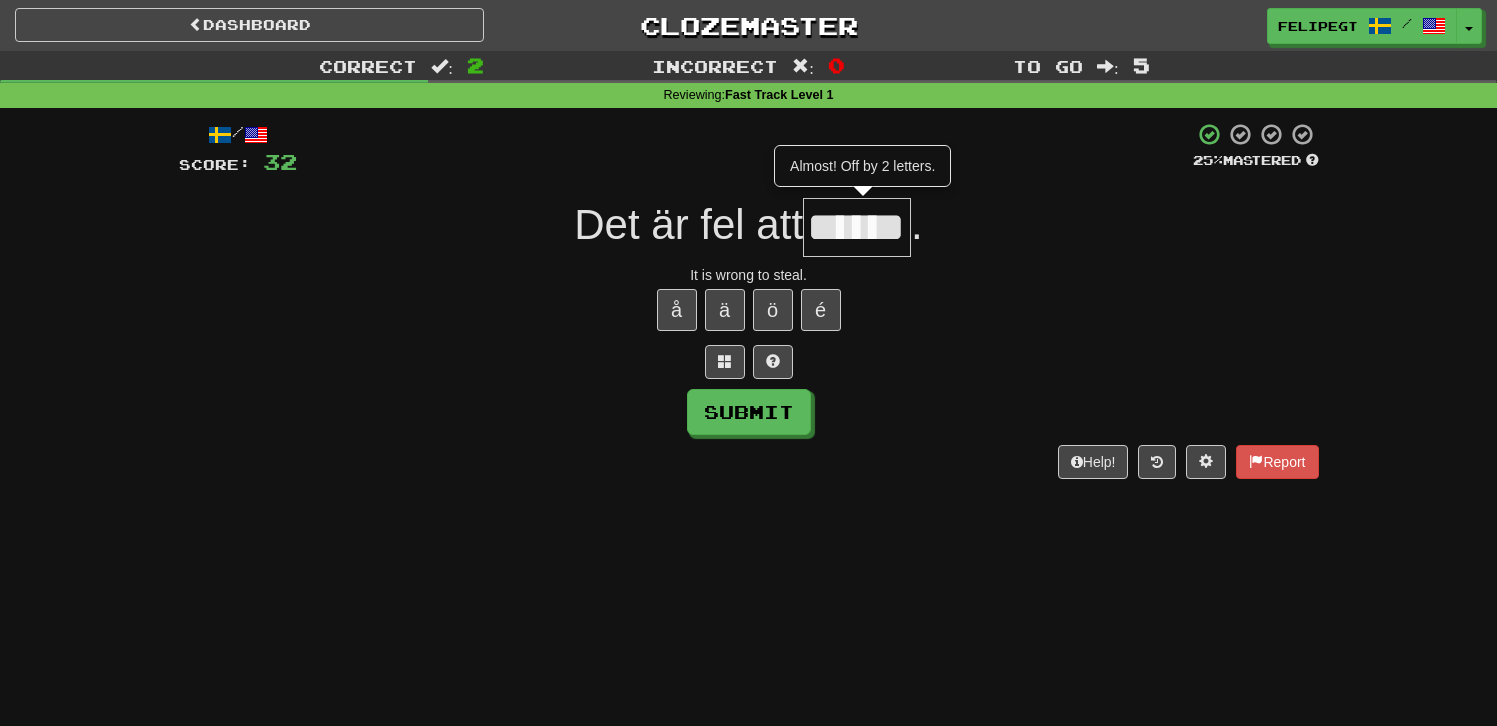 scroll, scrollTop: 0, scrollLeft: 4, axis: horizontal 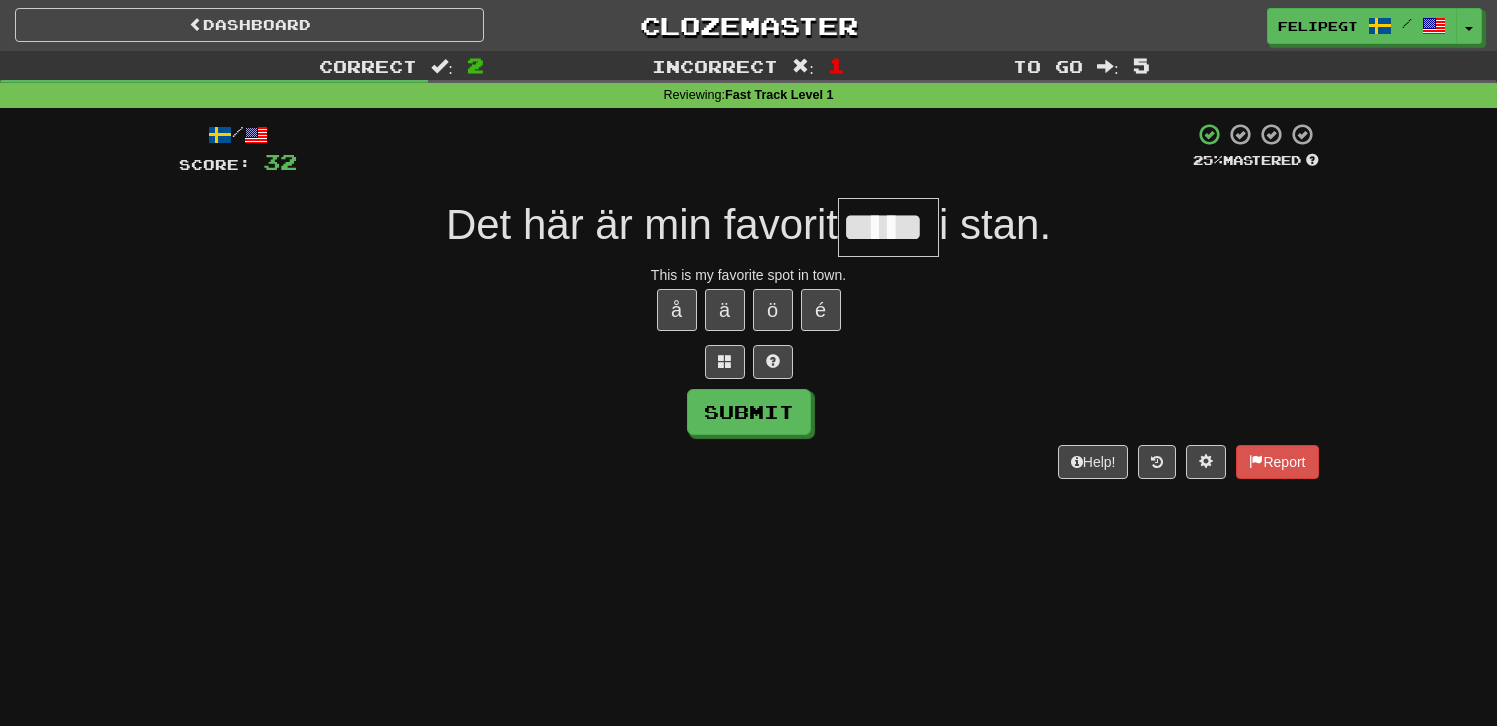 type on "*****" 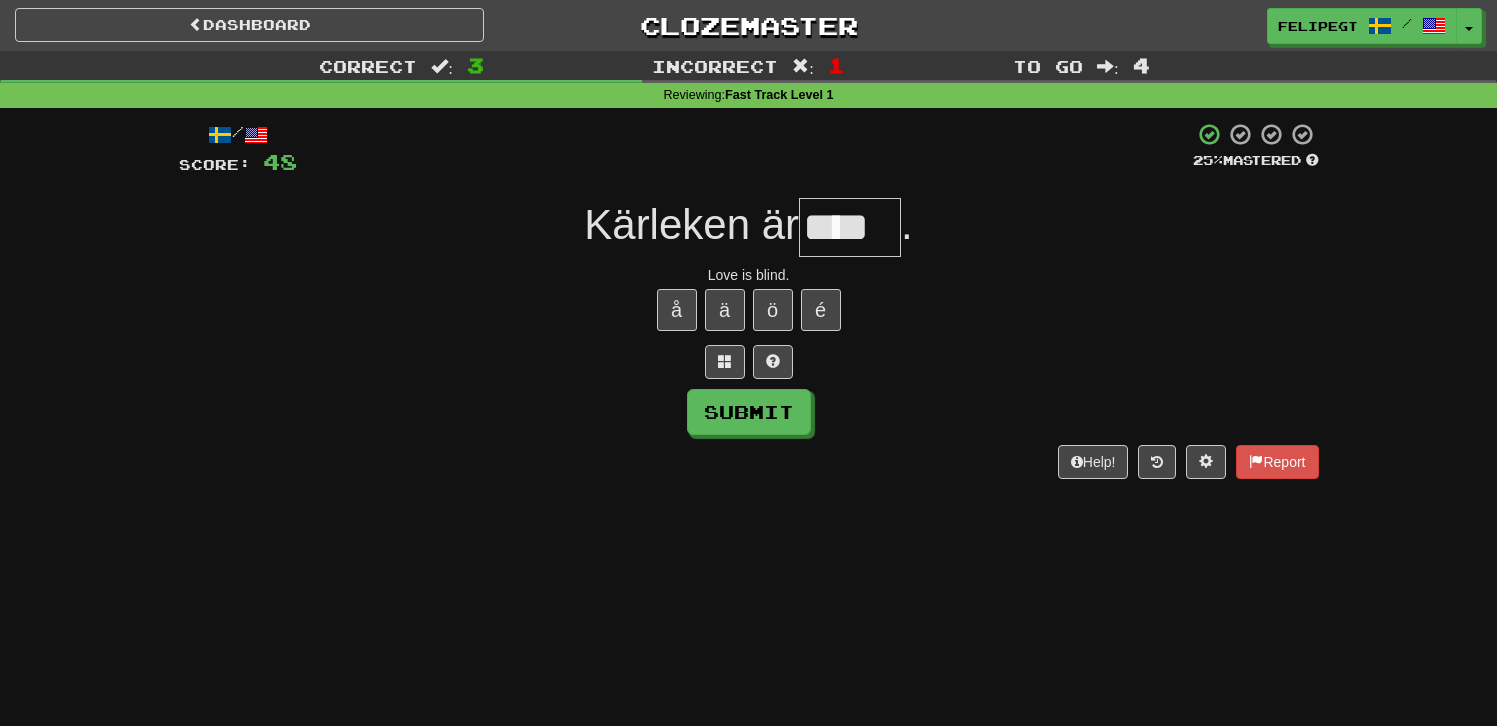 scroll, scrollTop: 0, scrollLeft: 0, axis: both 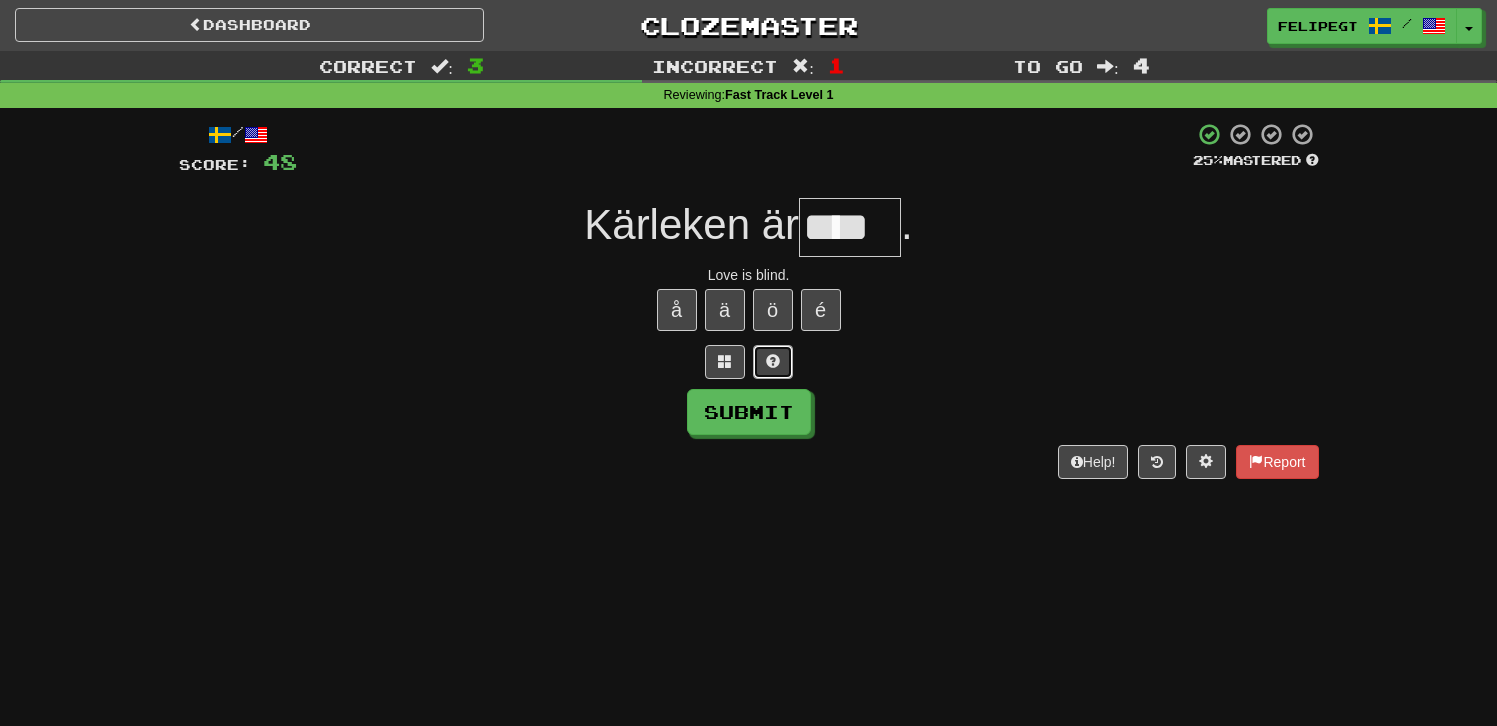 click at bounding box center (773, 362) 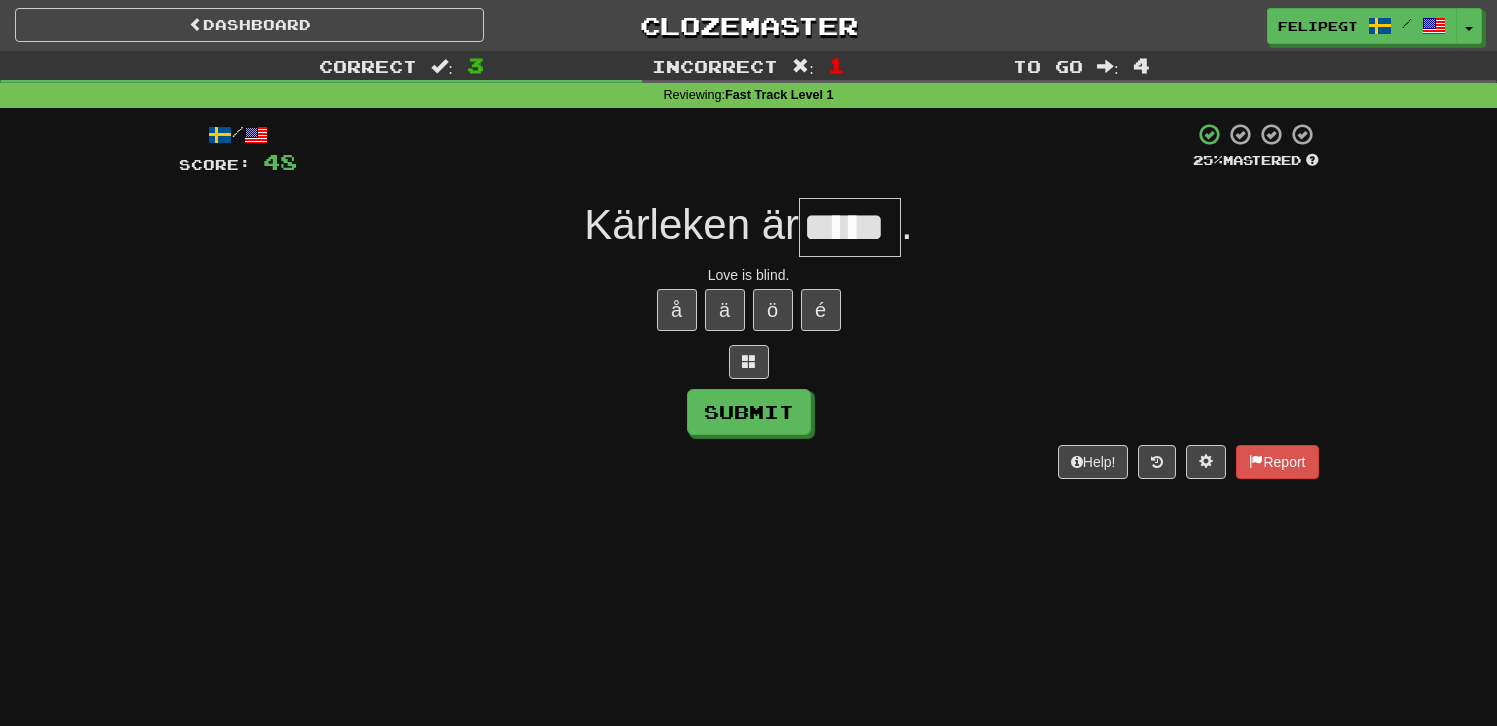type on "*****" 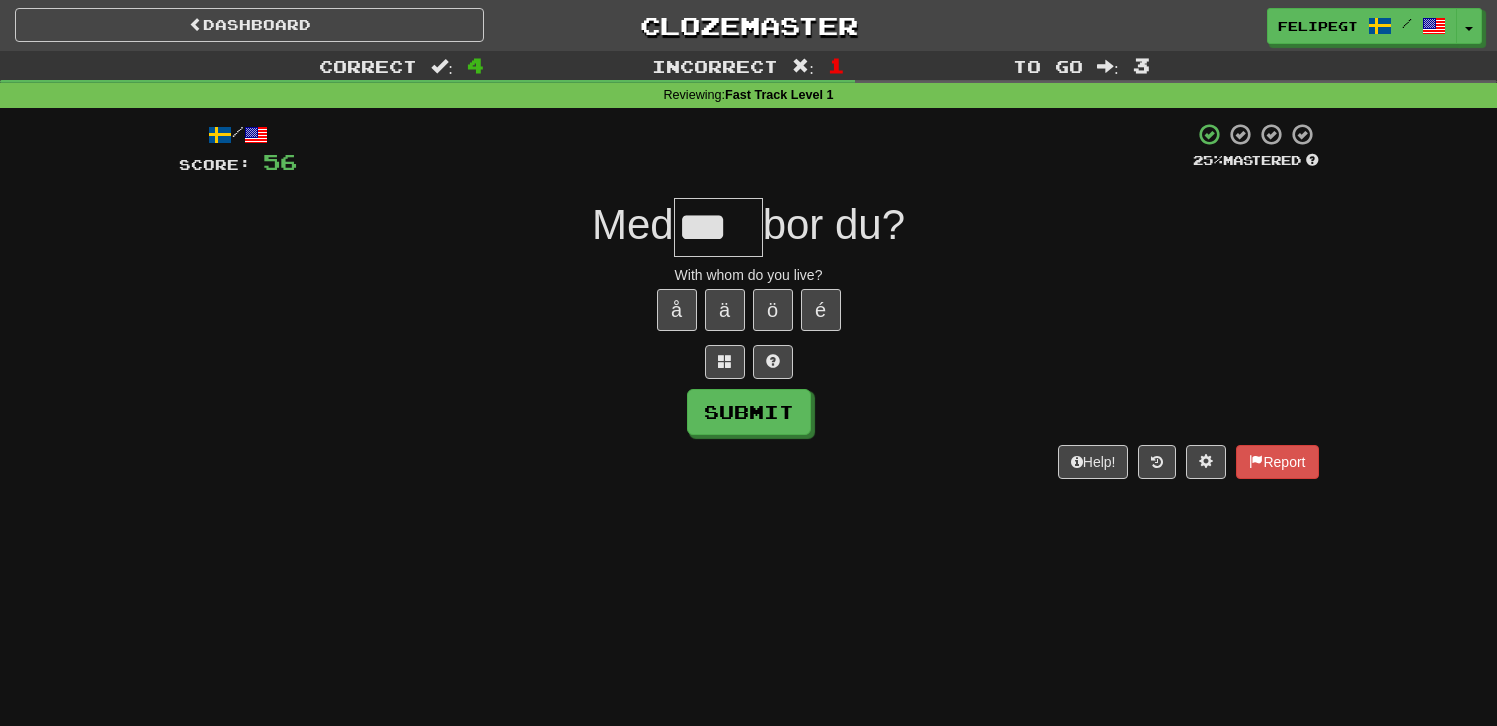 type on "***" 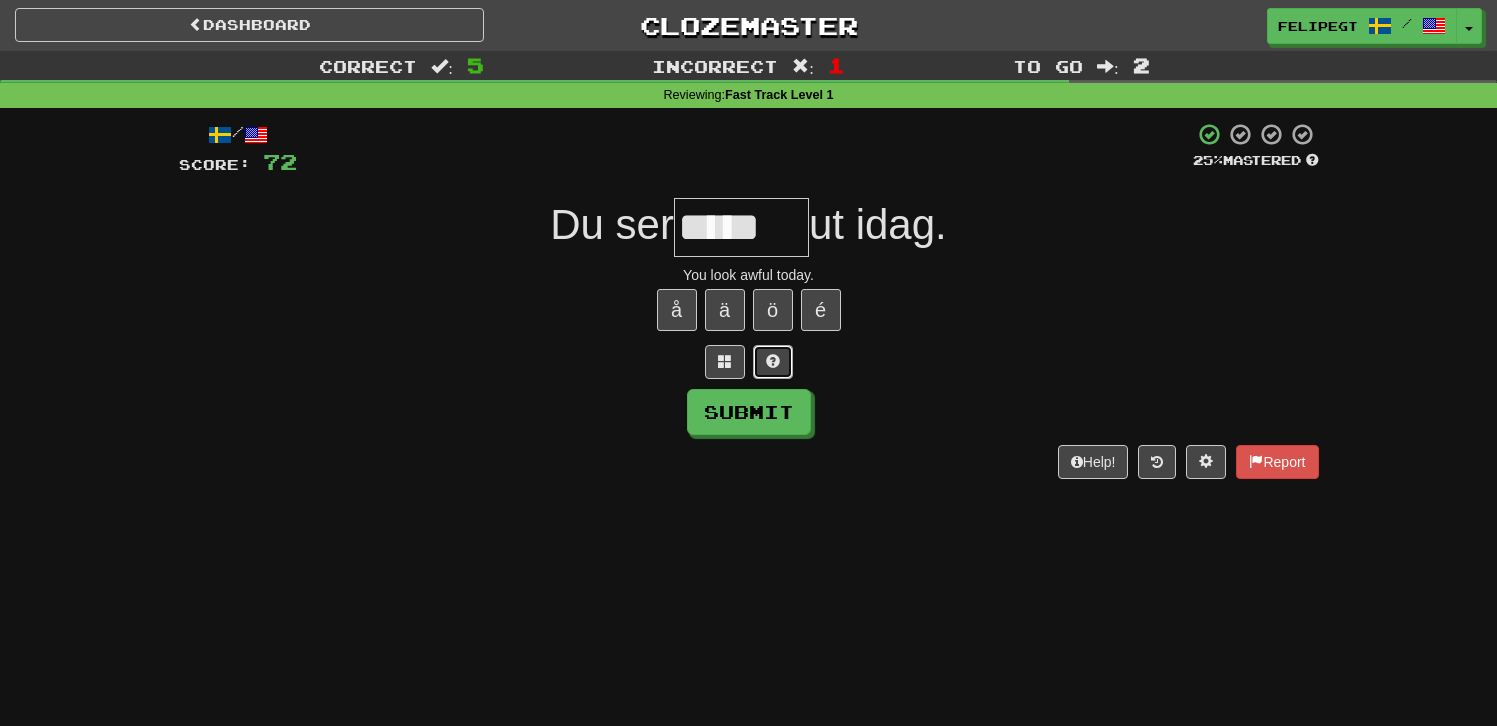click at bounding box center [773, 362] 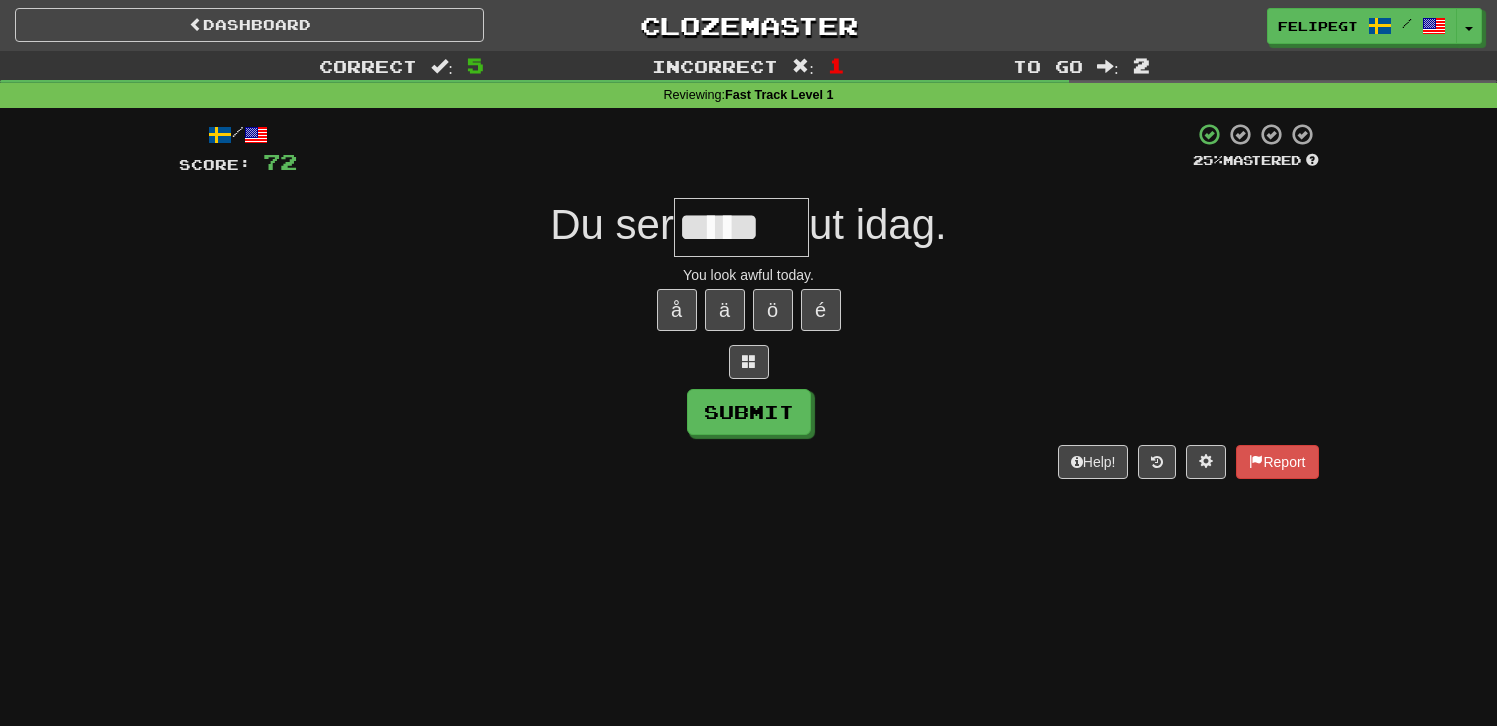 type on "*****" 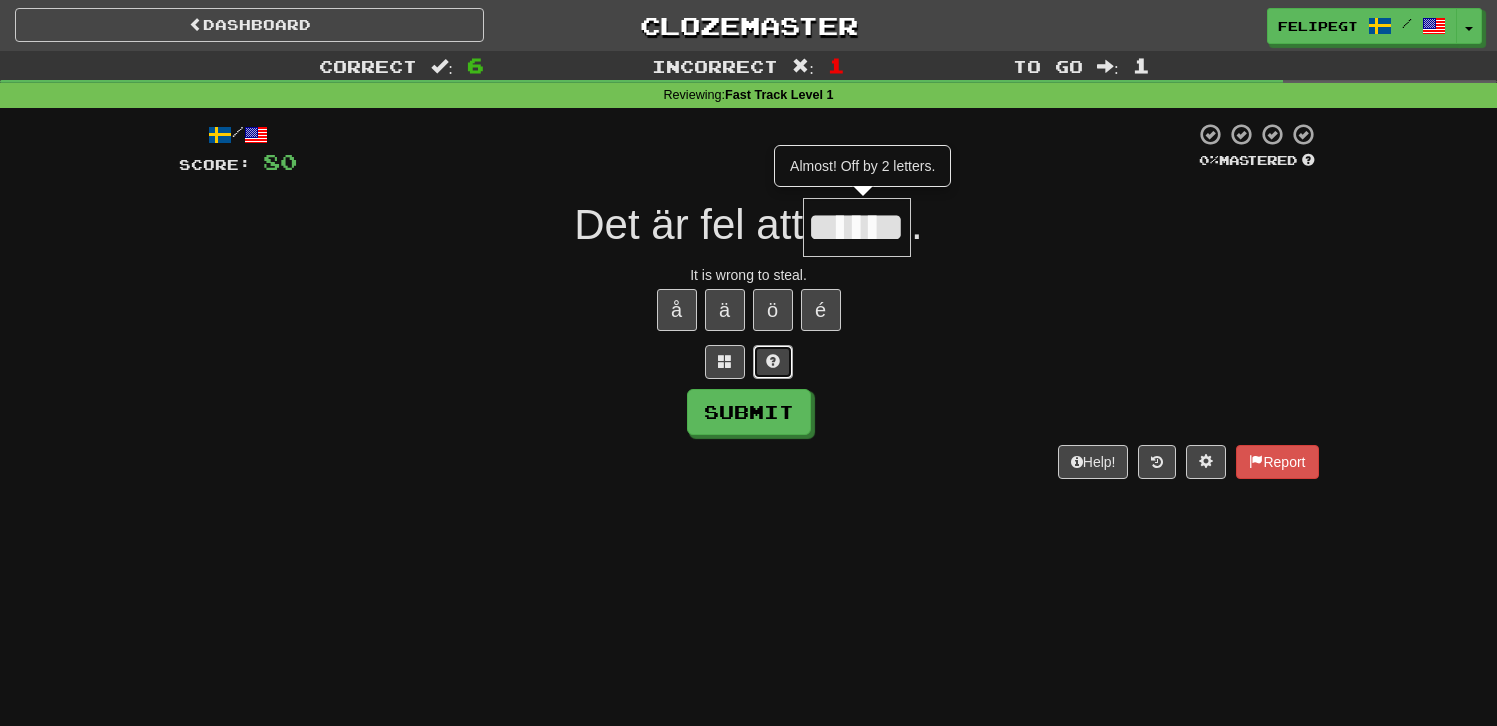 click at bounding box center (773, 361) 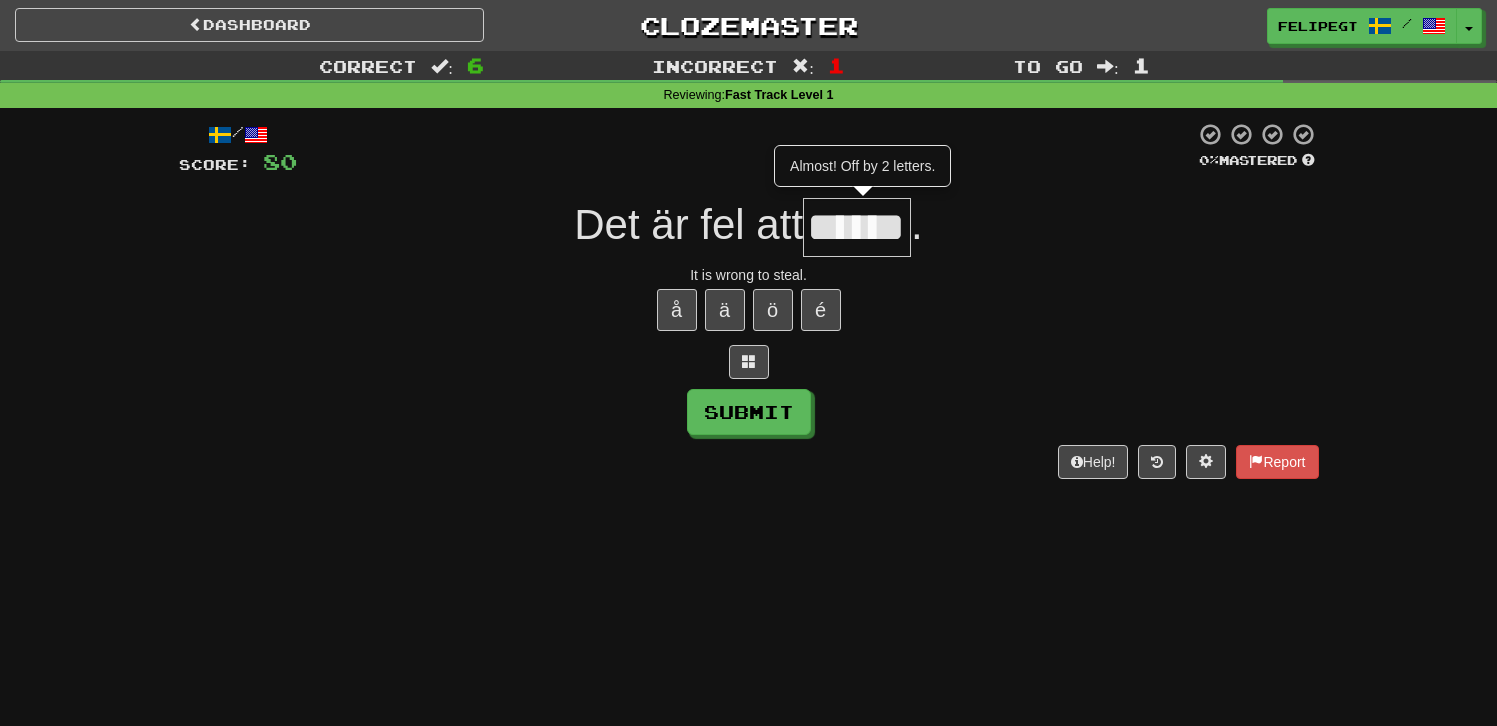 type on "******" 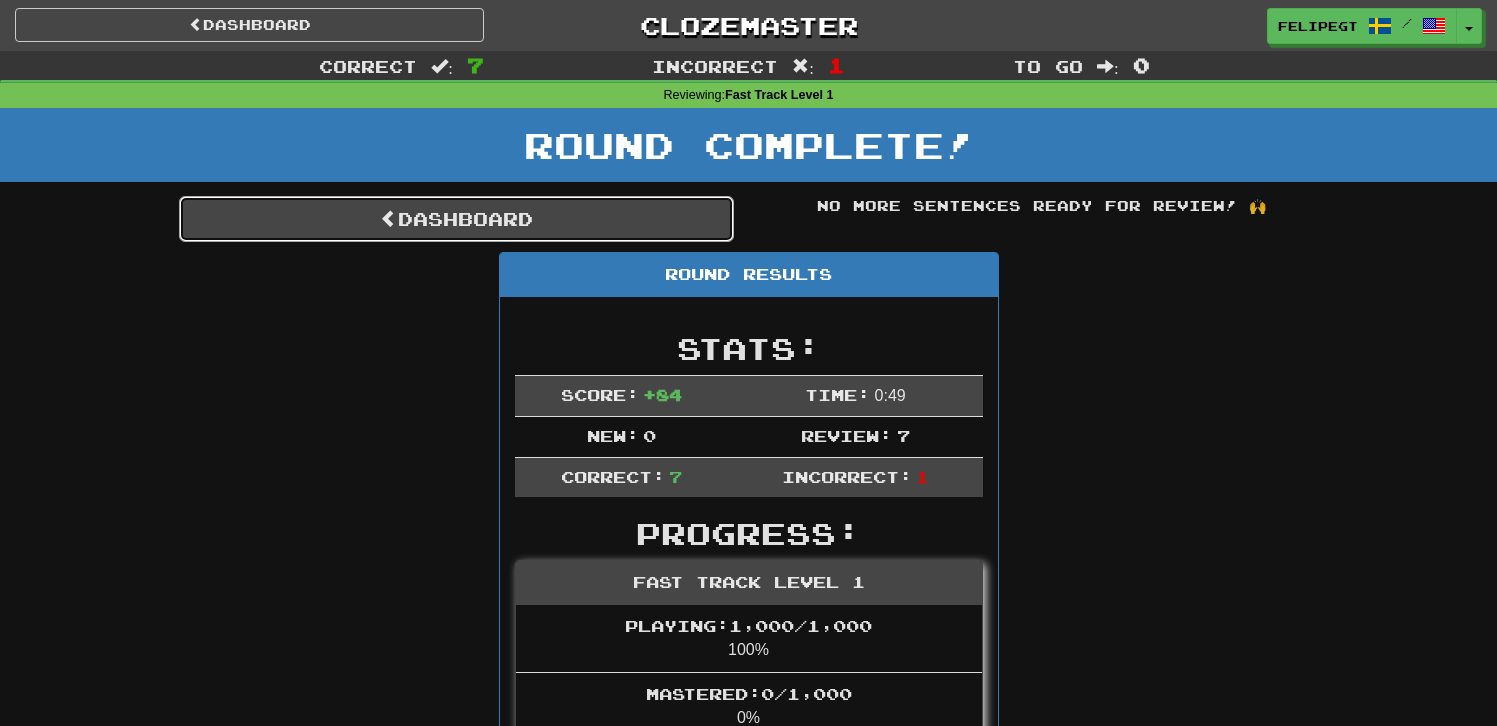 click on "Dashboard" at bounding box center [456, 219] 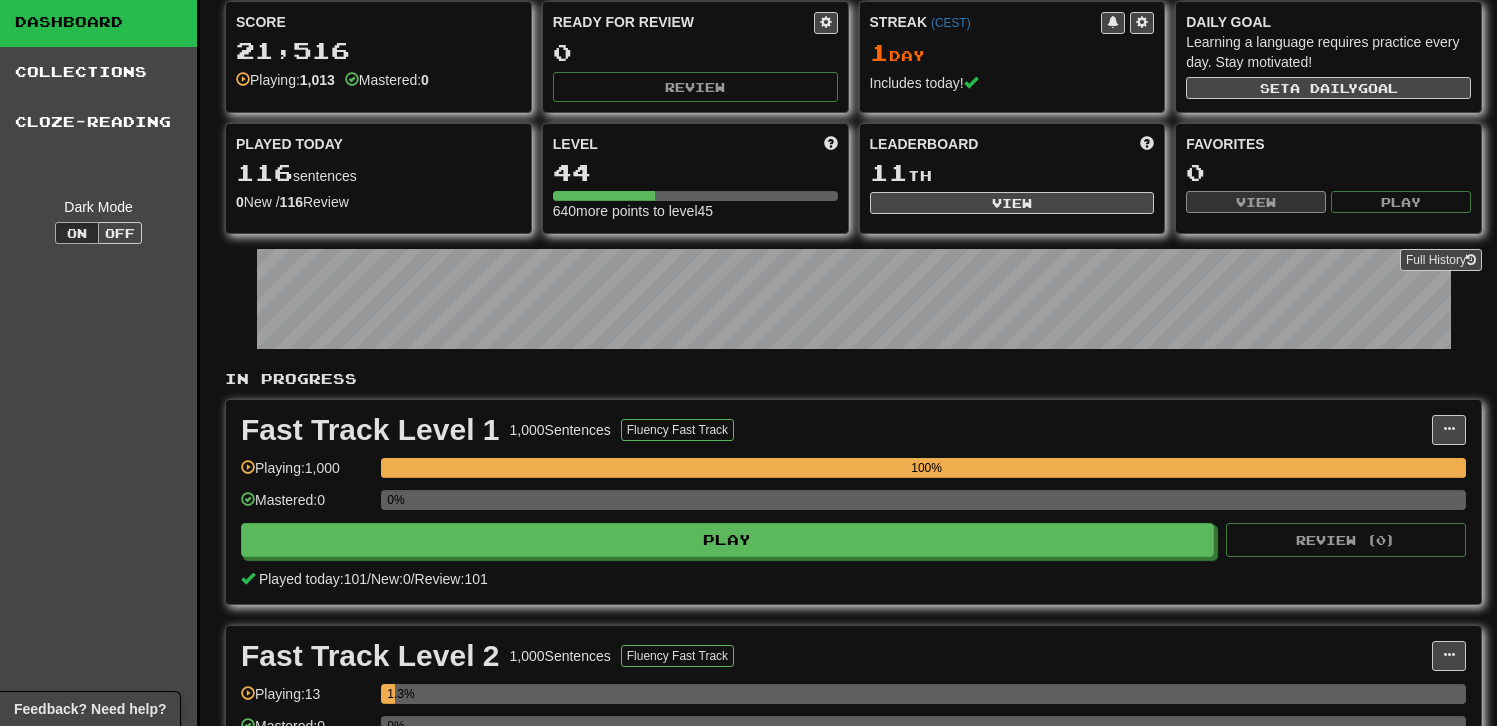 scroll, scrollTop: 0, scrollLeft: 0, axis: both 